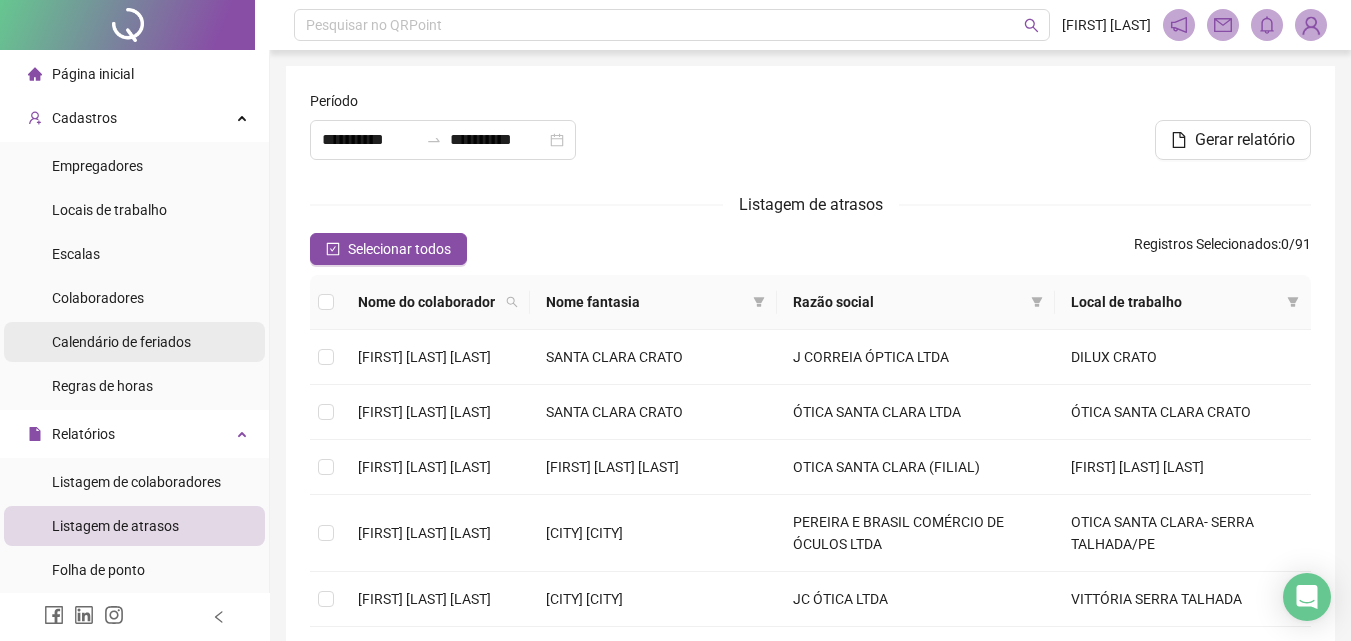 scroll, scrollTop: 0, scrollLeft: 0, axis: both 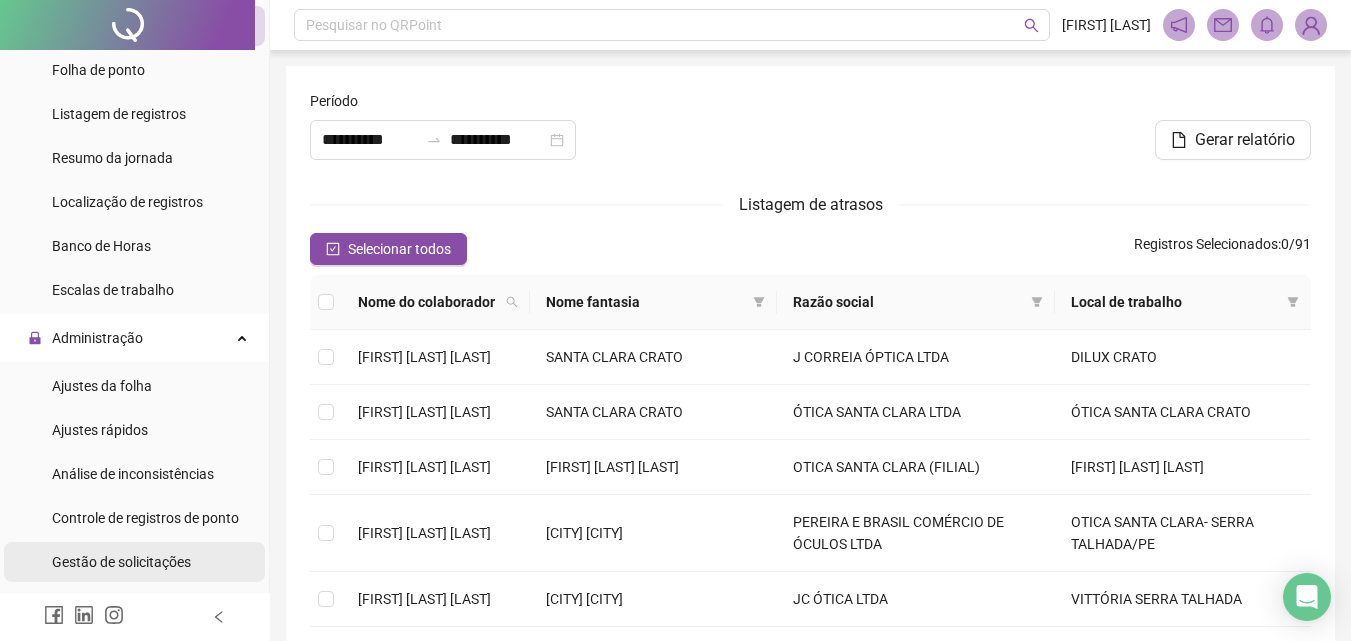 click on "Gestão de solicitações" at bounding box center [121, 562] 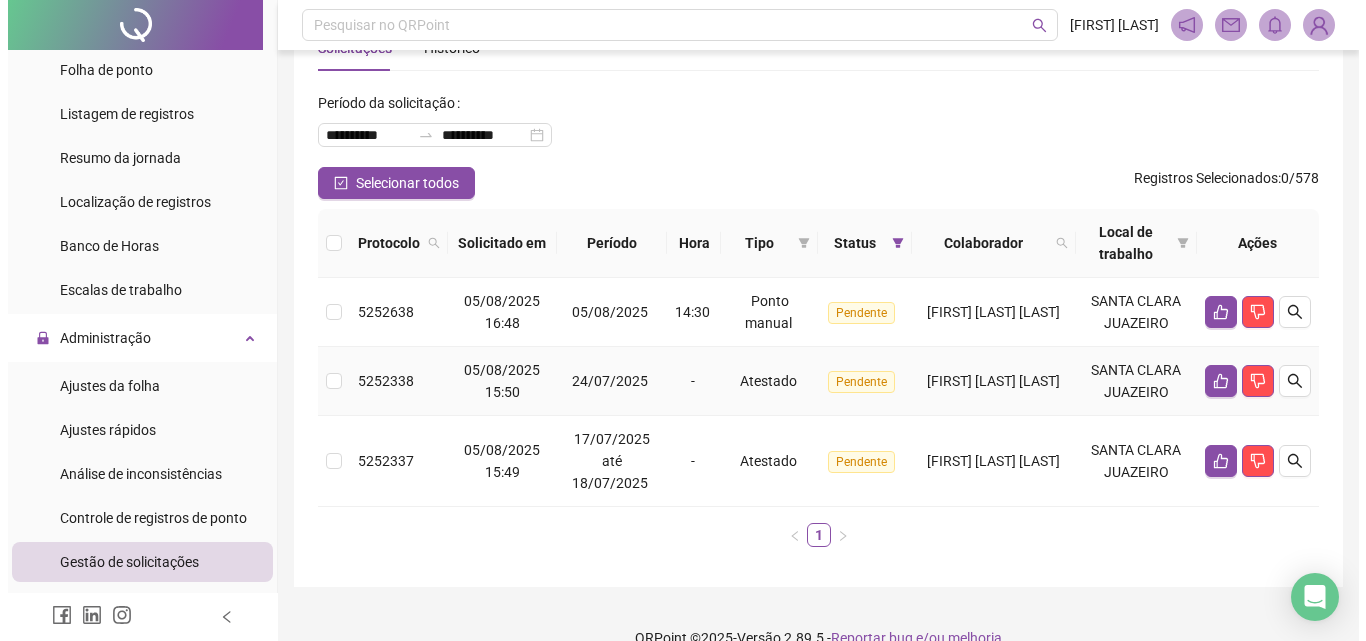 scroll, scrollTop: 100, scrollLeft: 0, axis: vertical 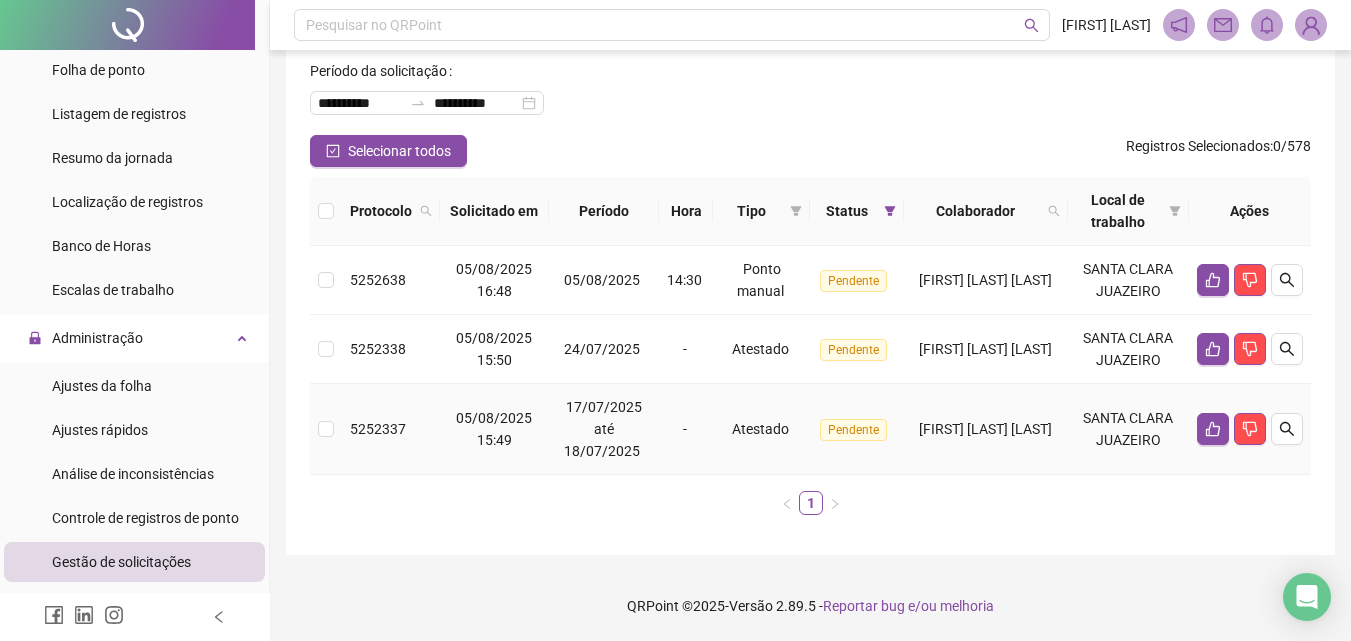 click on "[FIRST] [LAST] [LAST]" at bounding box center [985, 429] 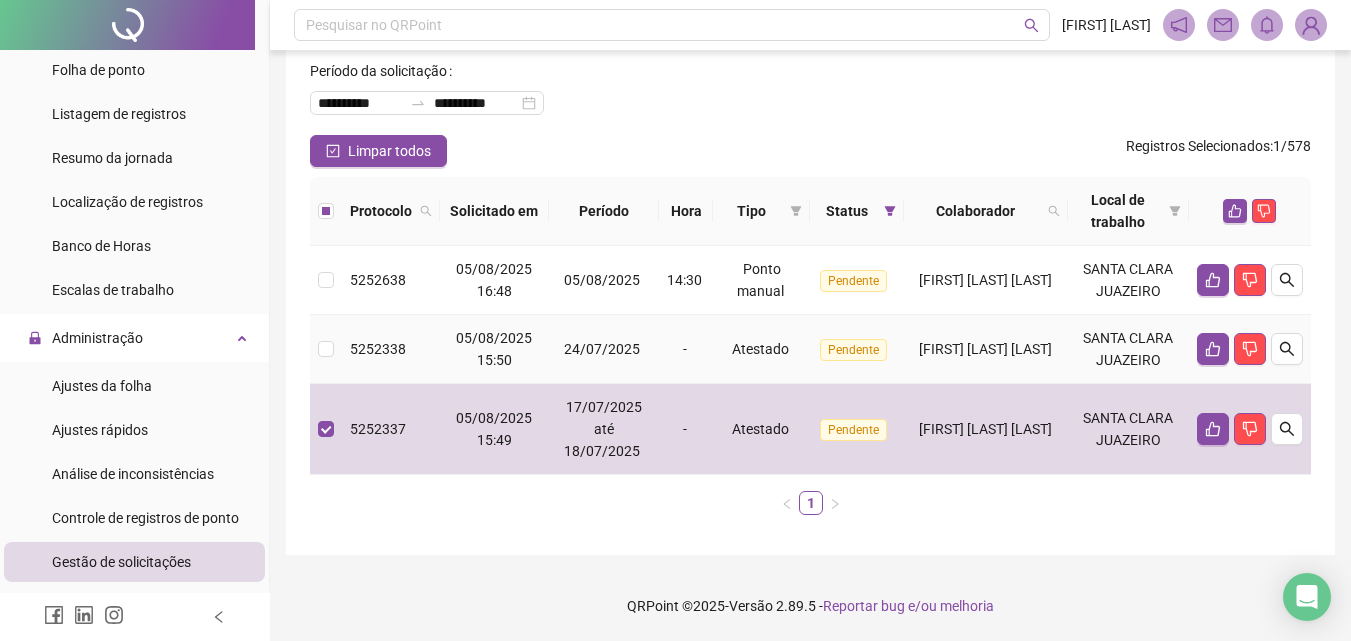 click on "[FIRST] [LAST] [LAST]" at bounding box center [986, 349] 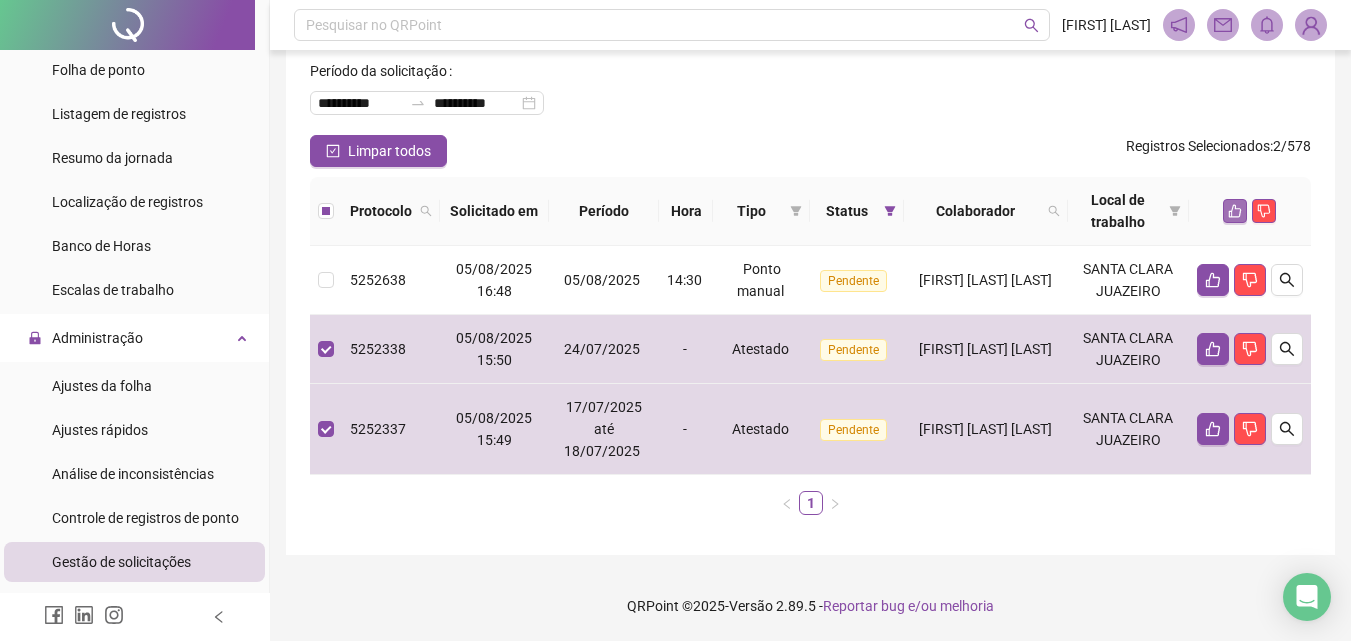 click 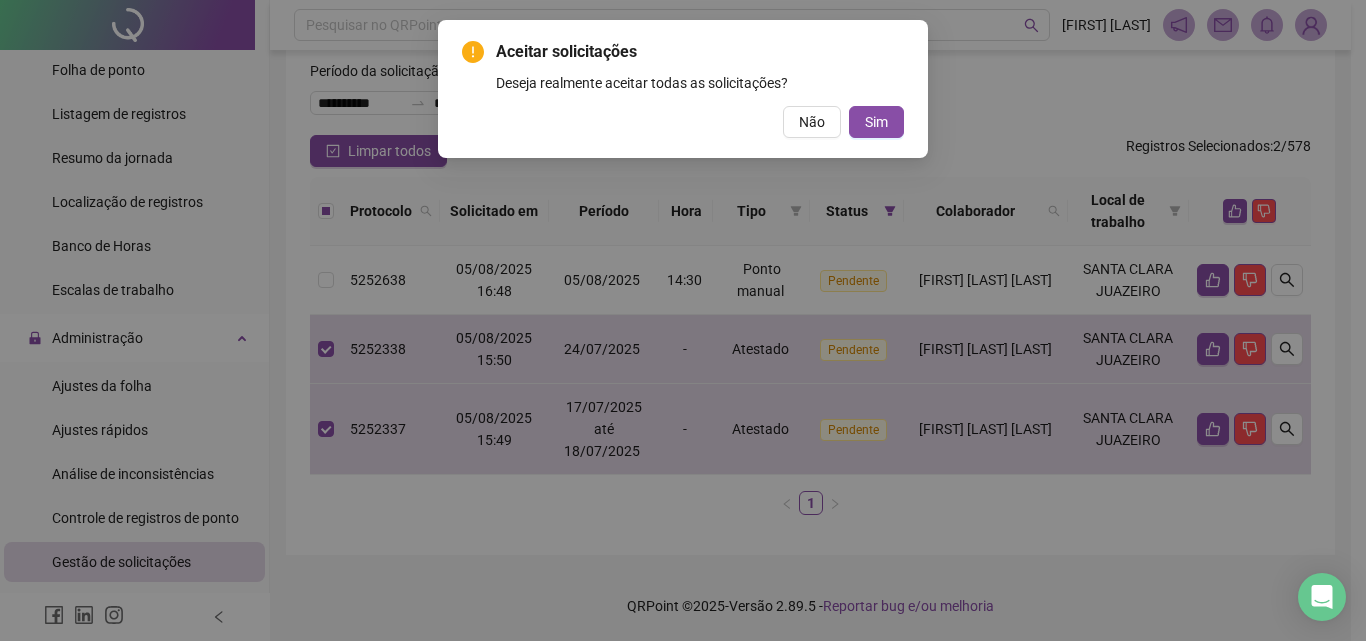 click on "Aceitar solicitações Deseja realmente aceitar todas as solicitações? Não Sim" at bounding box center [683, 320] 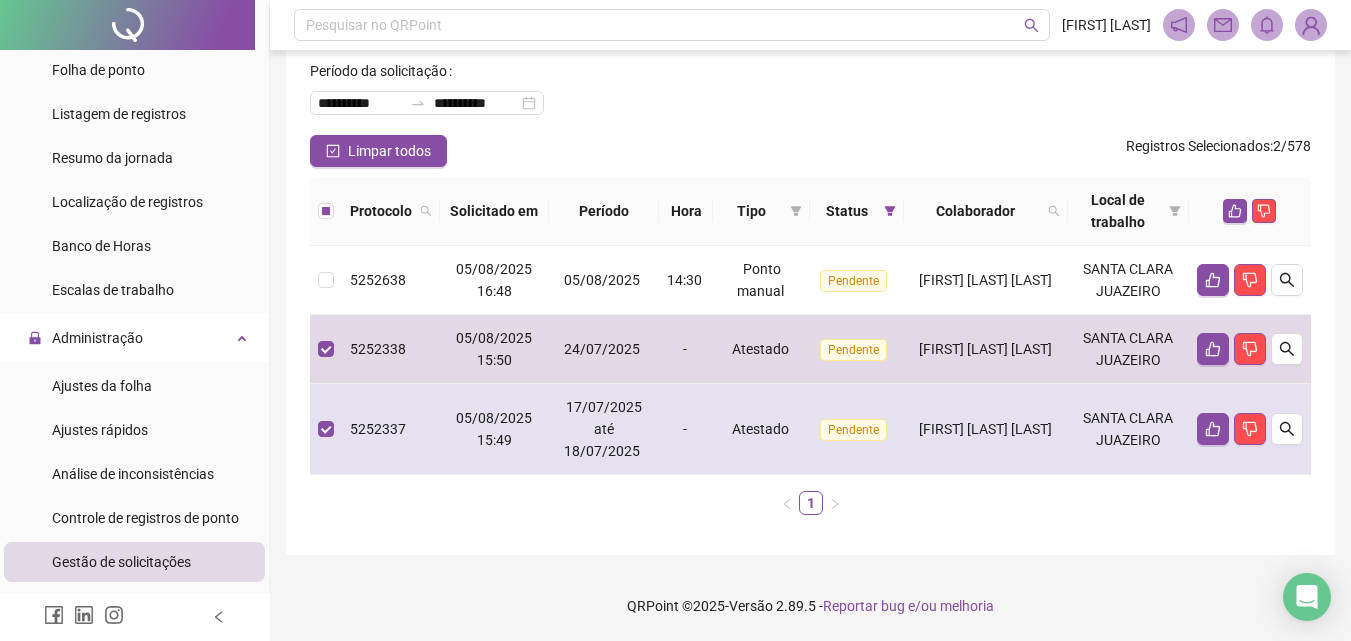 click on "[FIRST] [LAST] [LAST]" at bounding box center (986, 429) 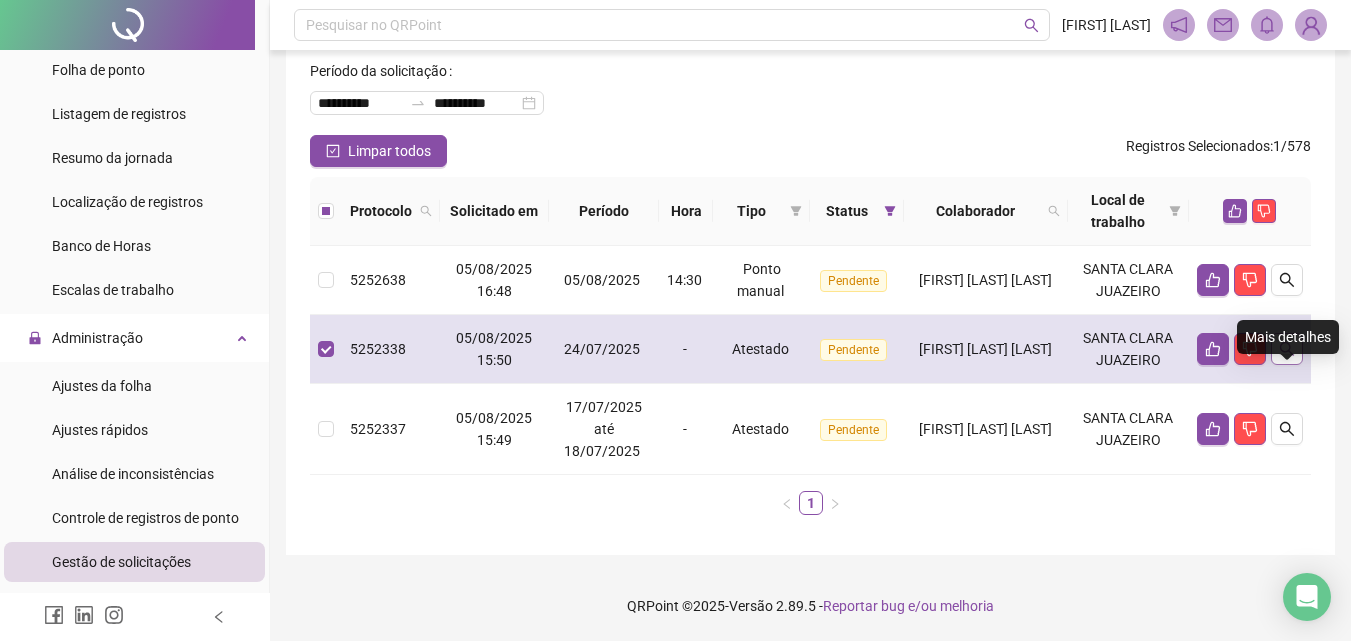 click 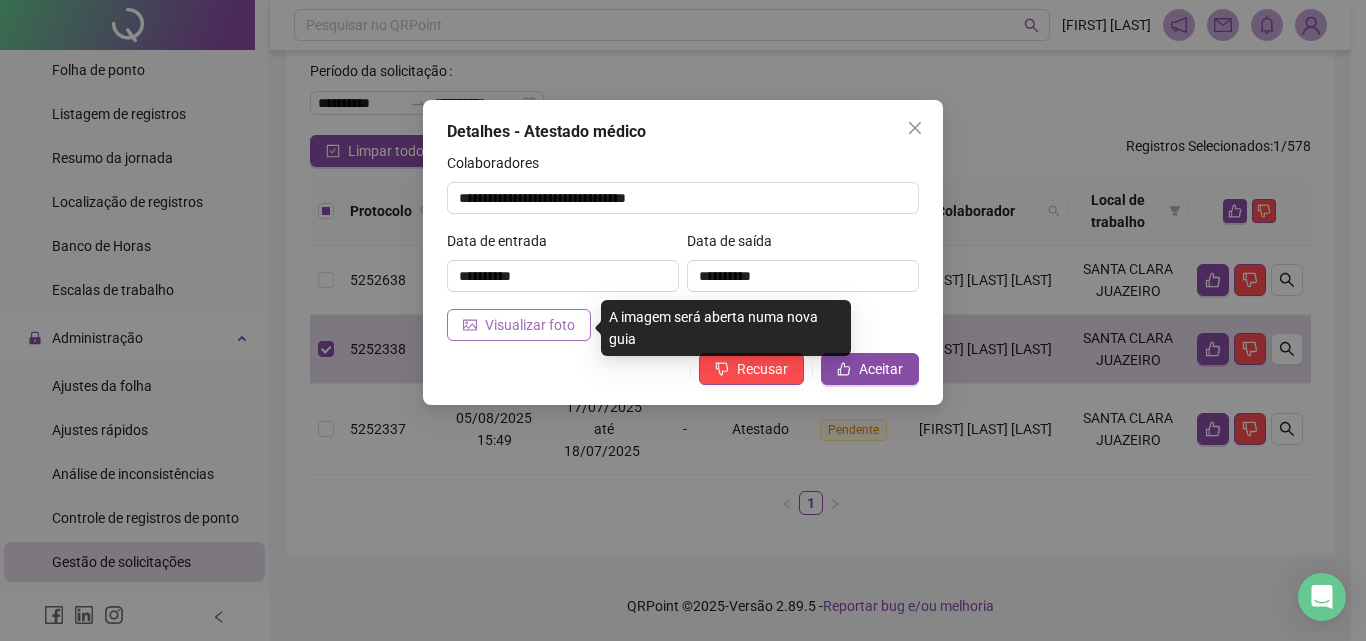 click on "Visualizar foto" at bounding box center [530, 325] 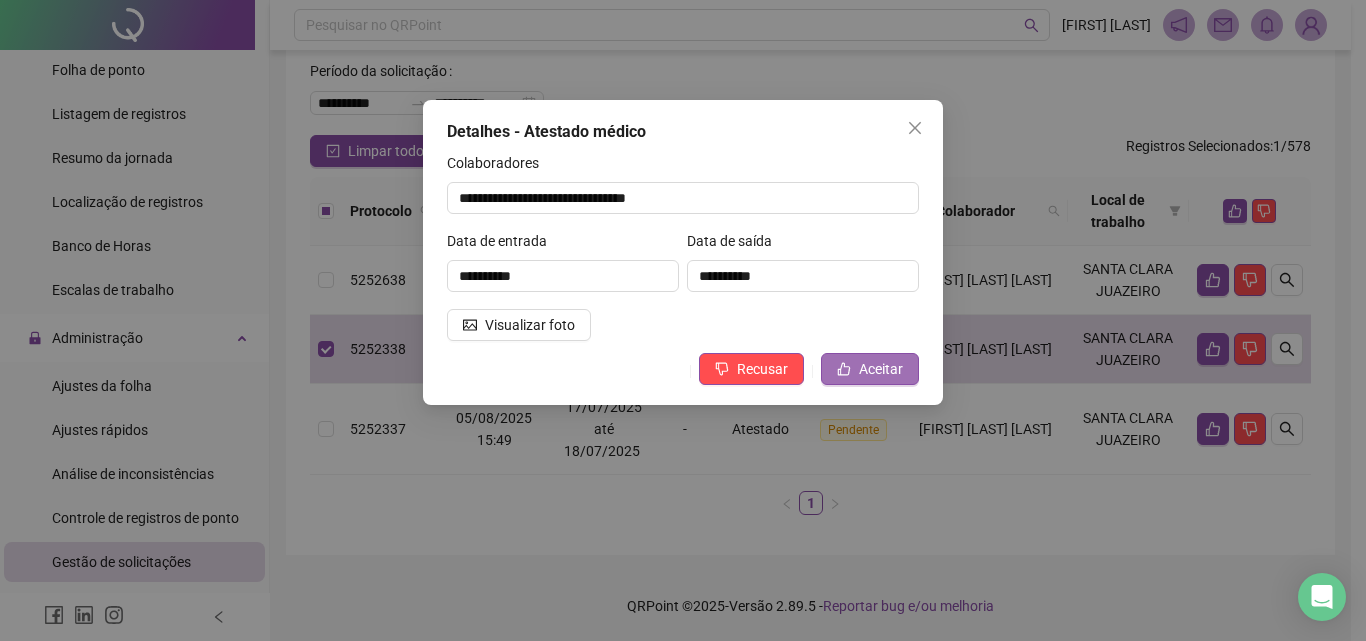 click on "Aceitar" at bounding box center [881, 369] 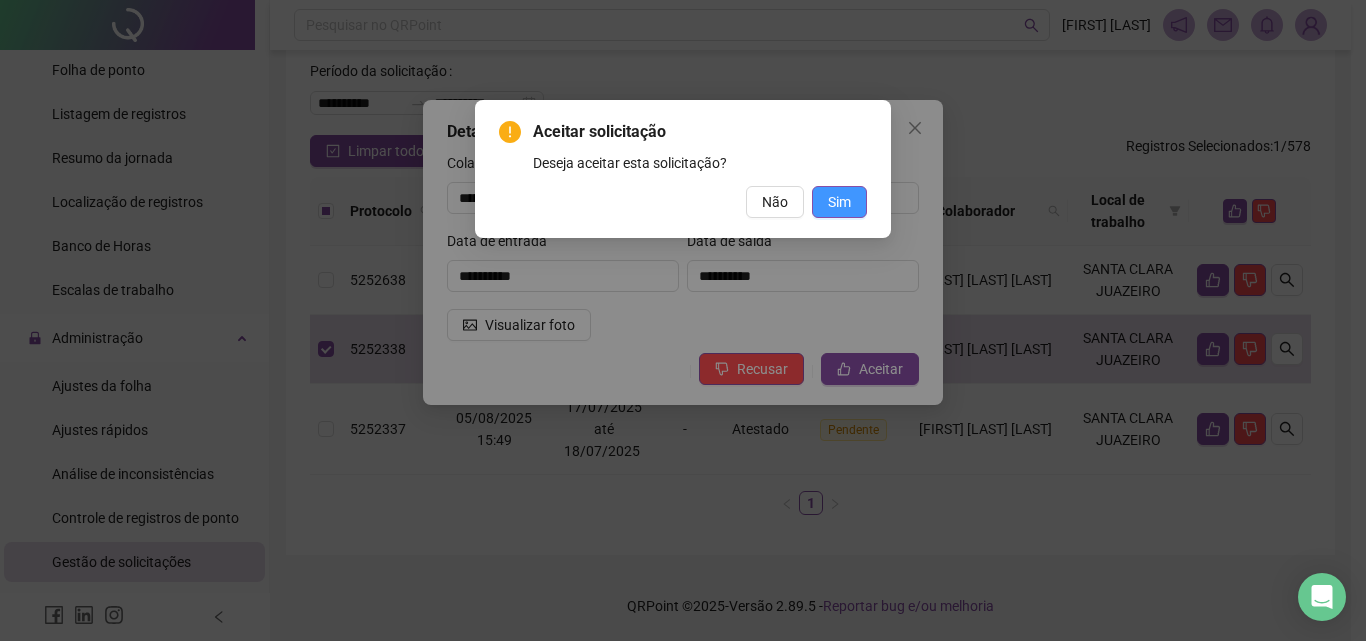 click on "Sim" at bounding box center (839, 202) 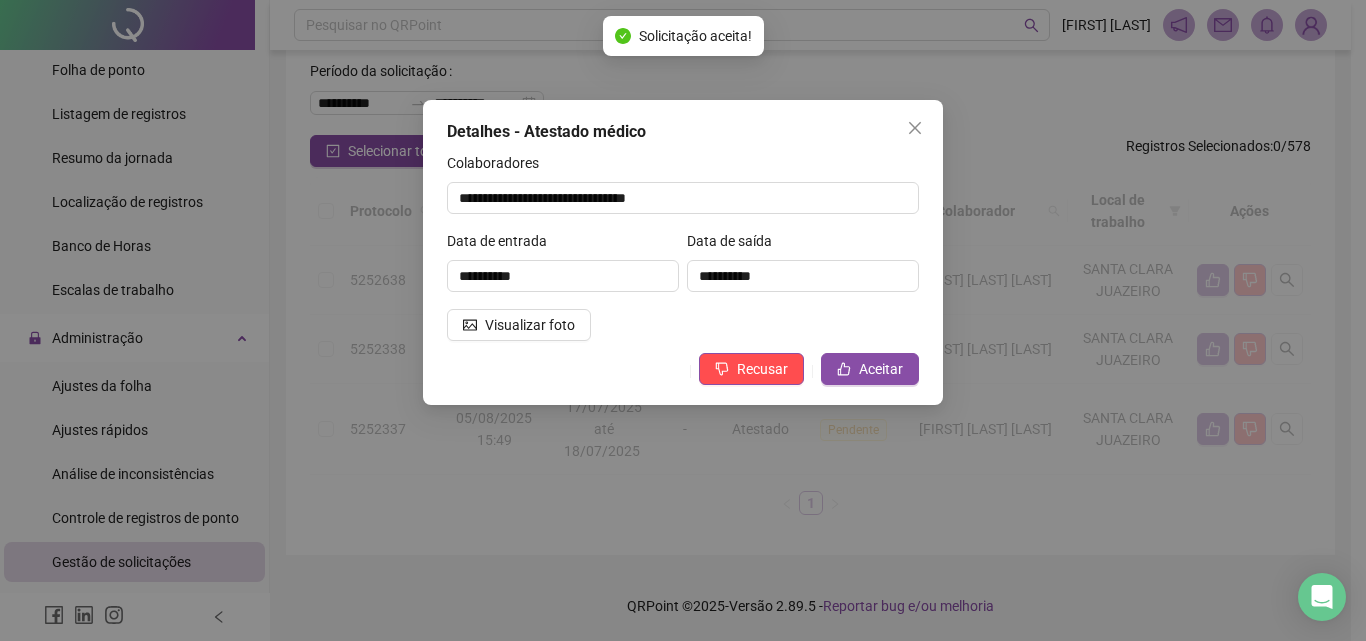 scroll, scrollTop: 50, scrollLeft: 0, axis: vertical 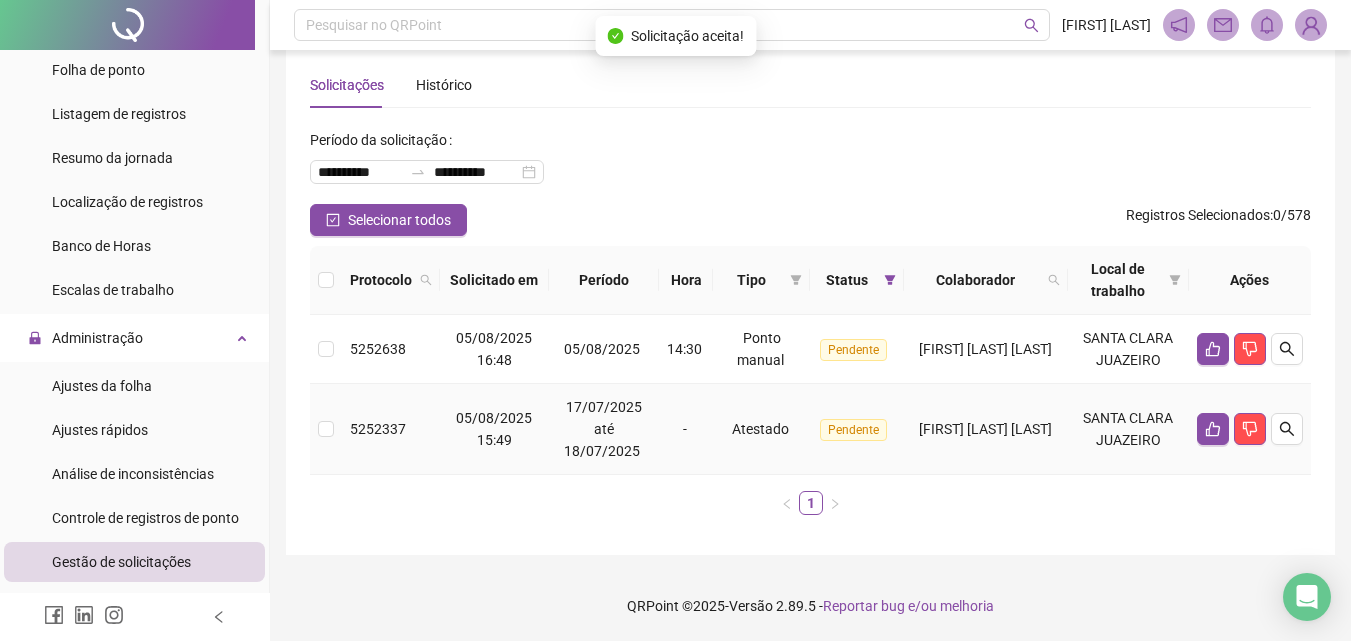 click on "[FIRST] [LAST] [LAST]" at bounding box center [985, 429] 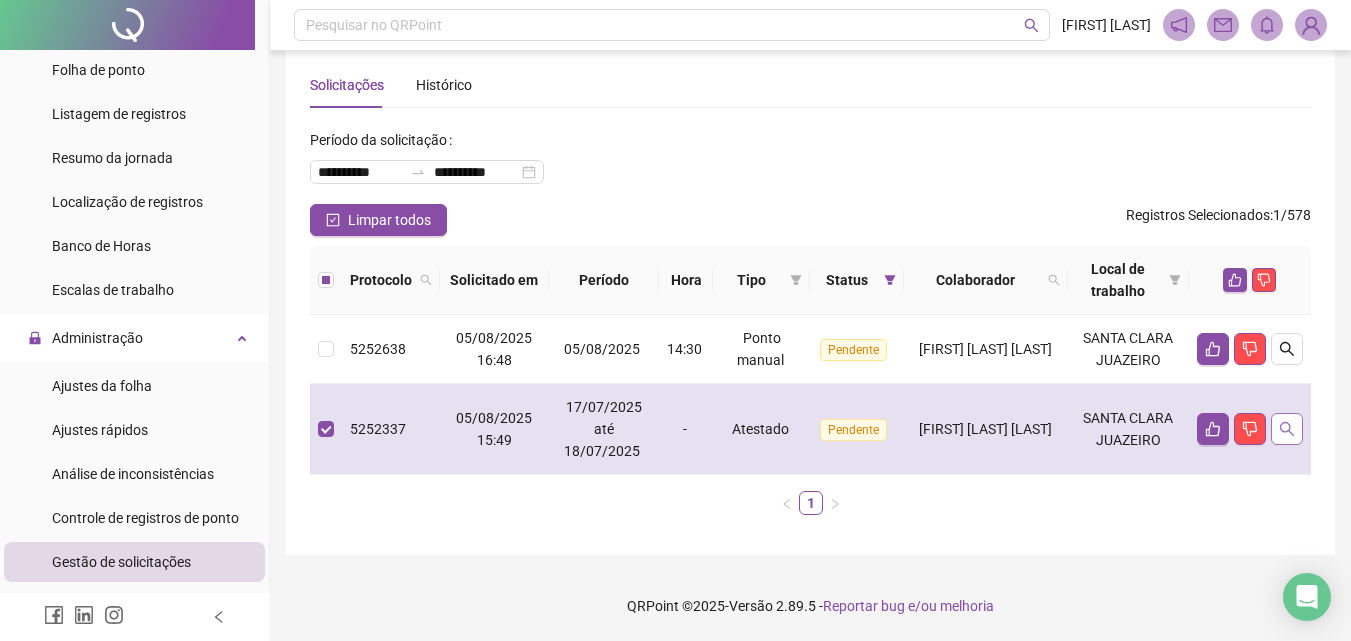click 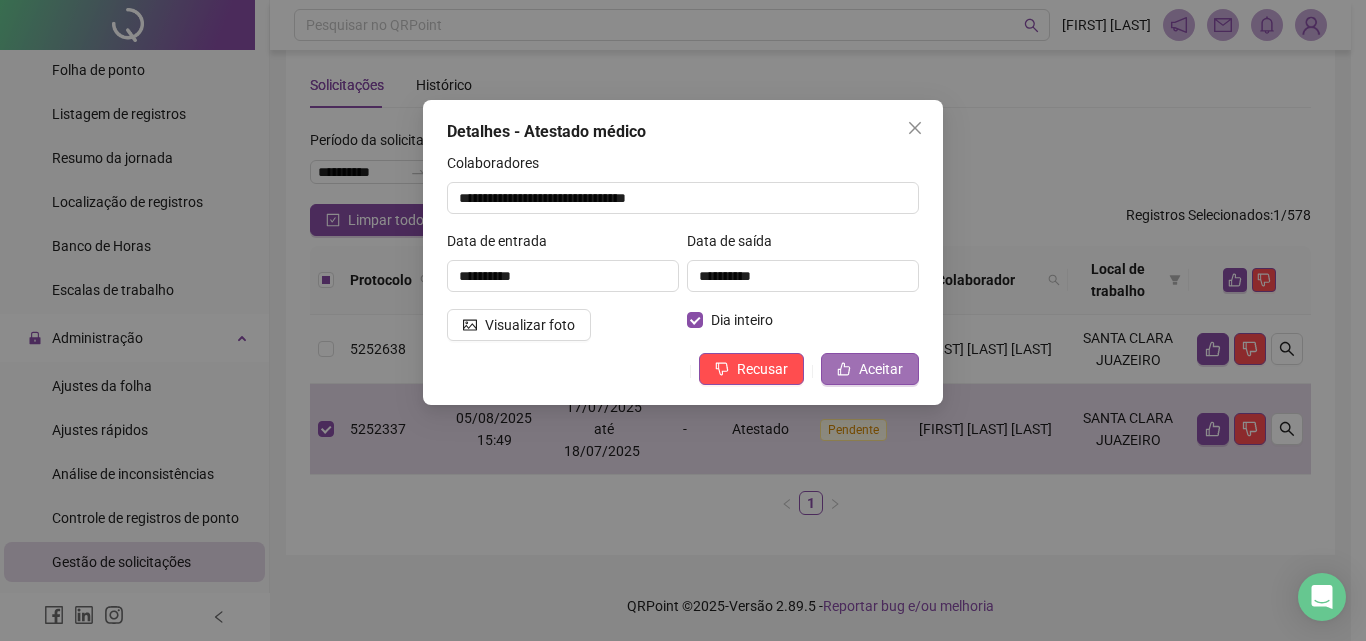 click on "Aceitar" at bounding box center (881, 369) 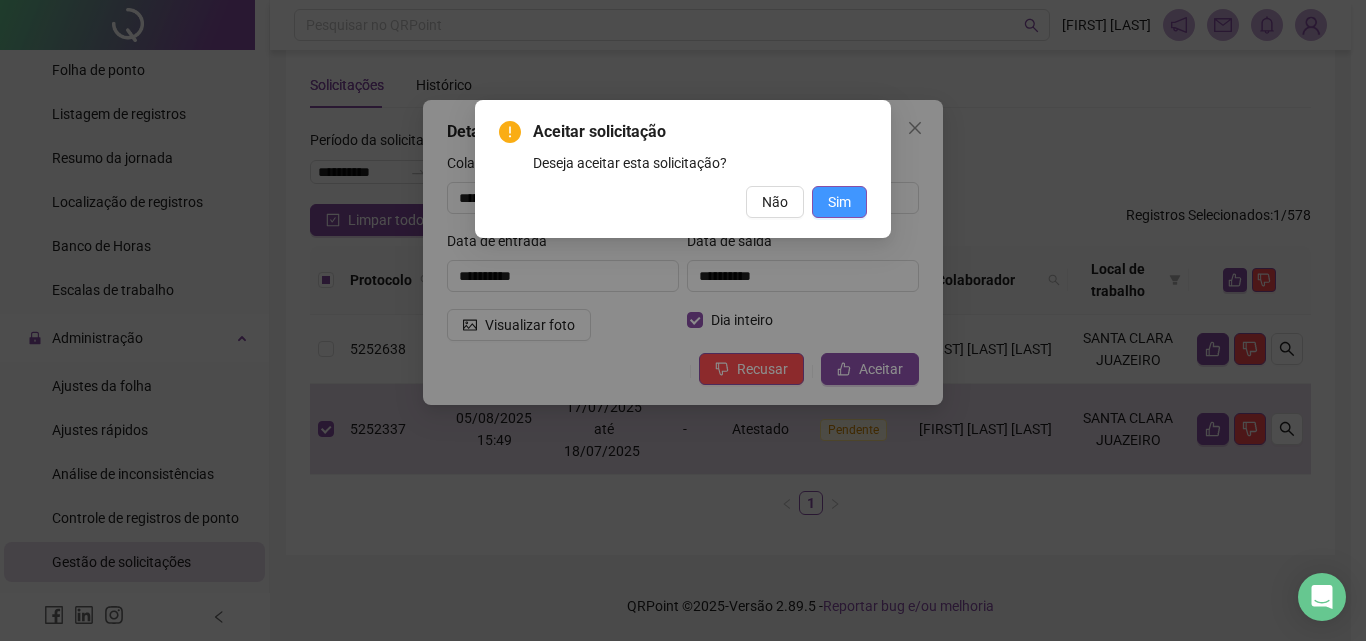 click on "Sim" at bounding box center [839, 202] 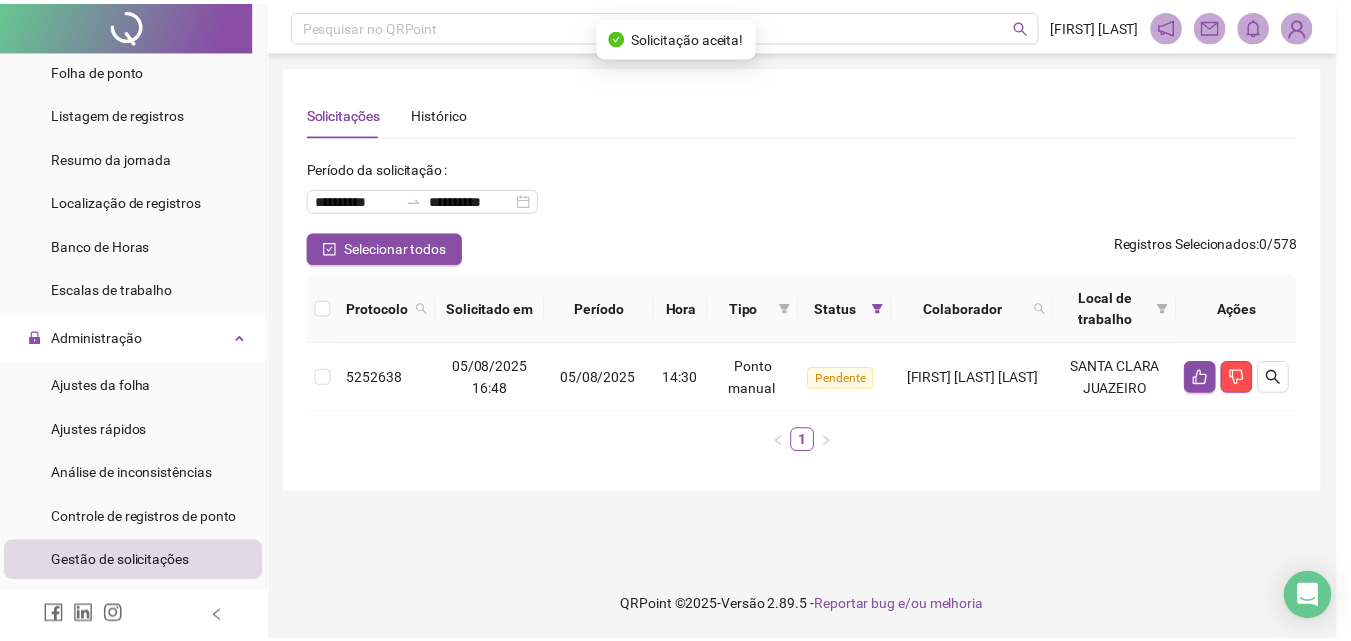 scroll, scrollTop: 0, scrollLeft: 0, axis: both 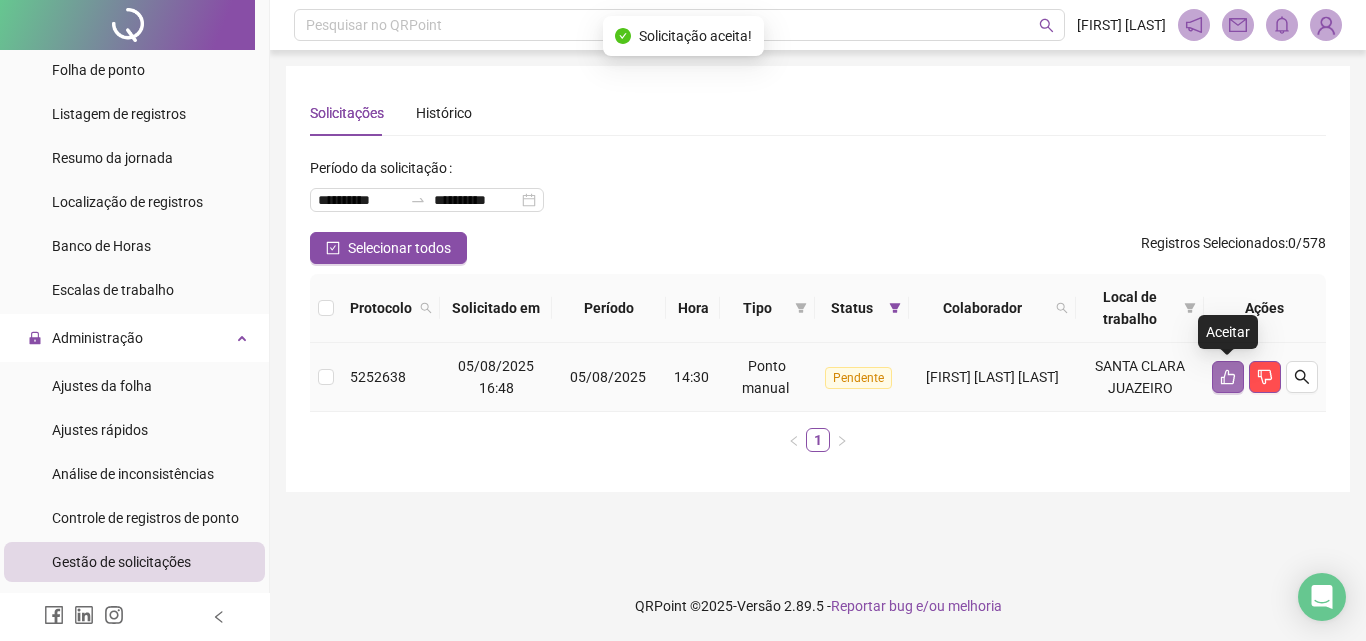 click 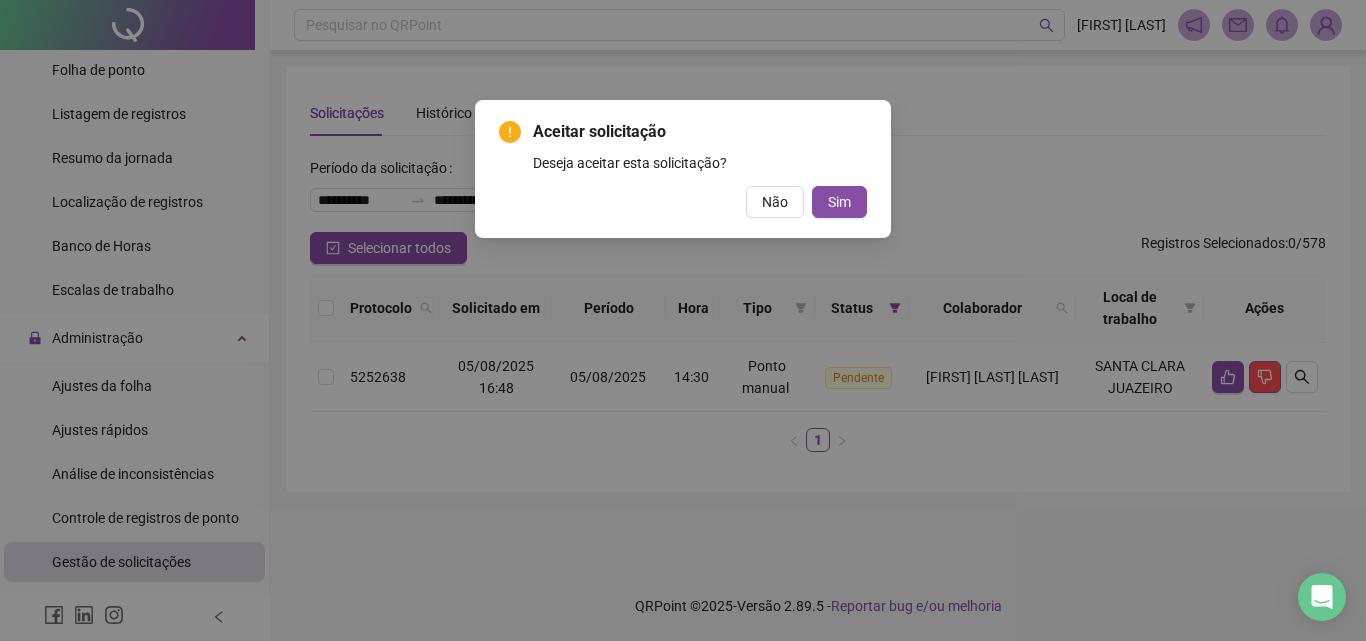 click on "Aceitar solicitação Deseja aceitar esta solicitação? Não Sim" at bounding box center (683, 169) 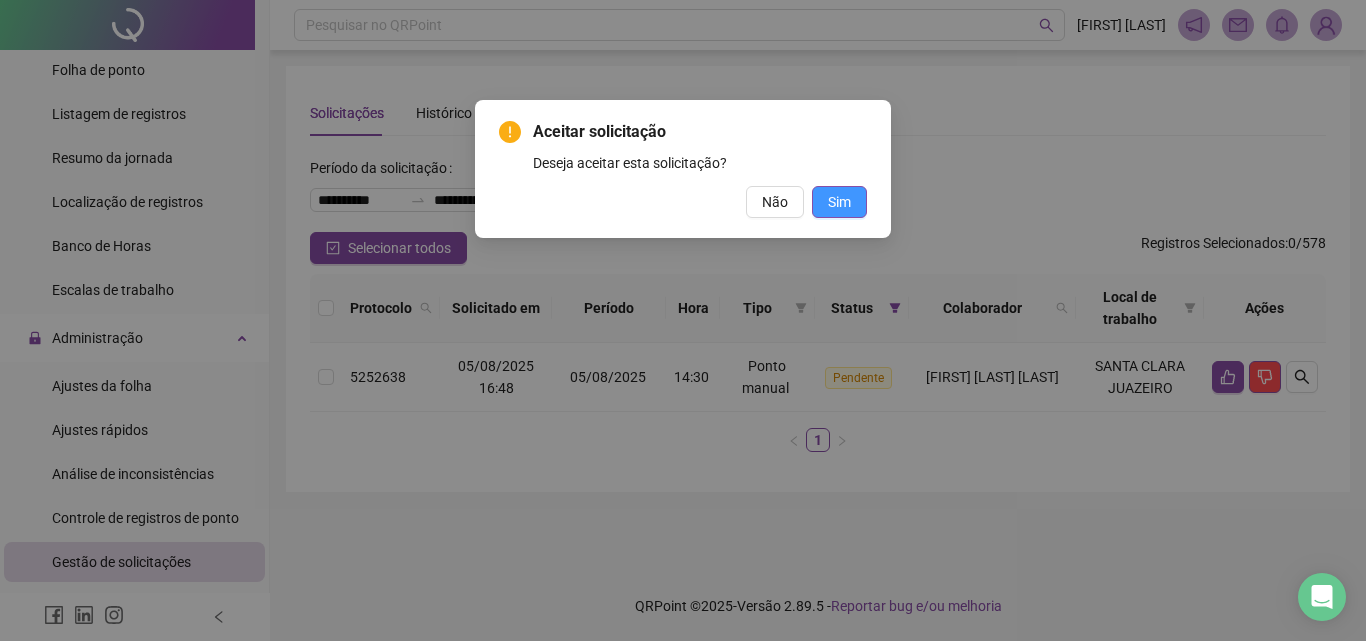 click on "Sim" at bounding box center [839, 202] 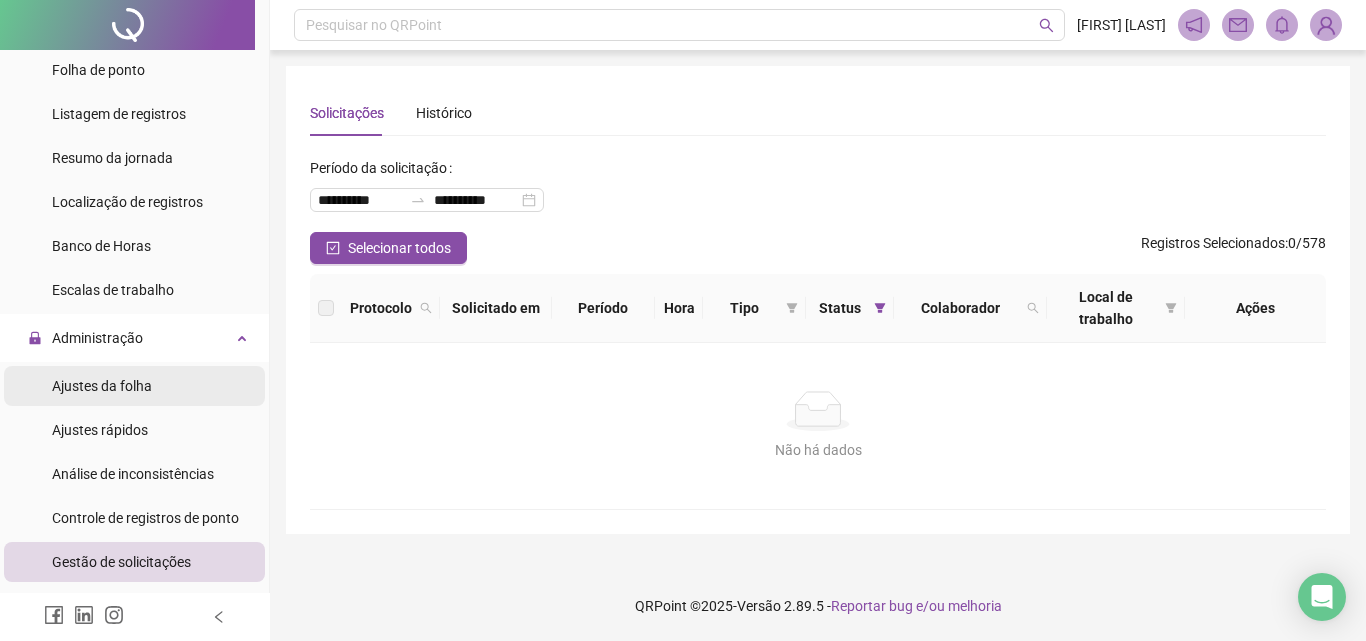 click on "Ajustes da folha" at bounding box center [102, 386] 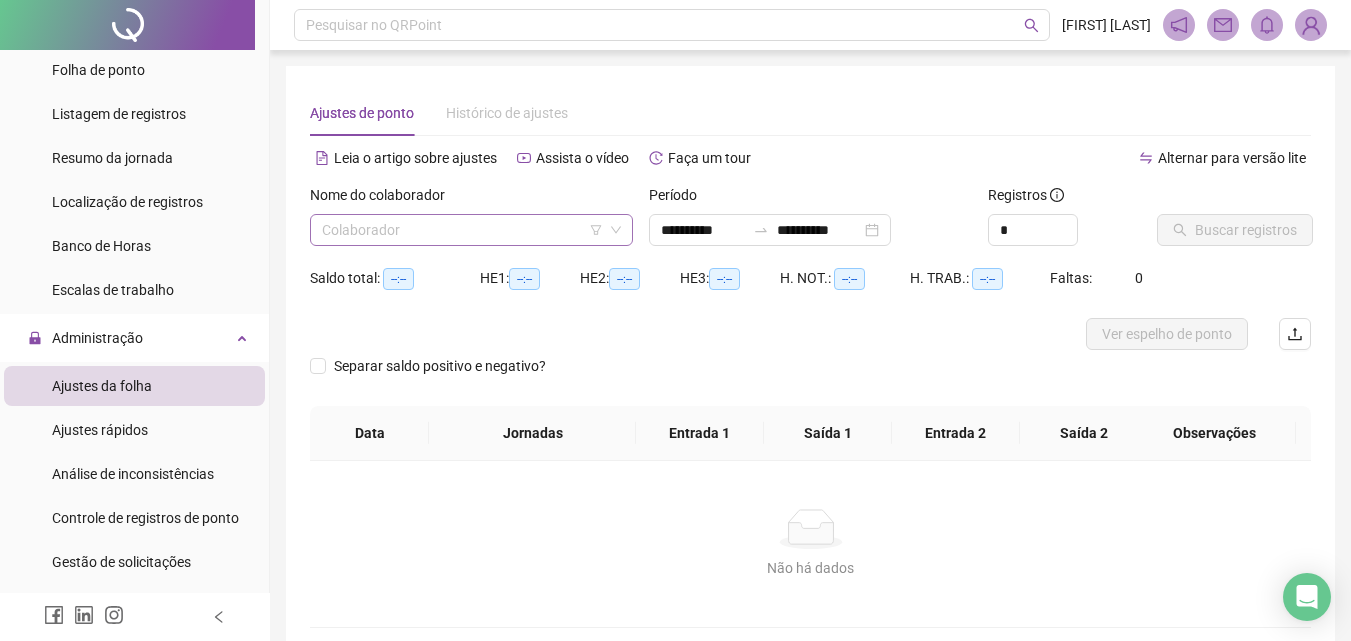 click at bounding box center [462, 230] 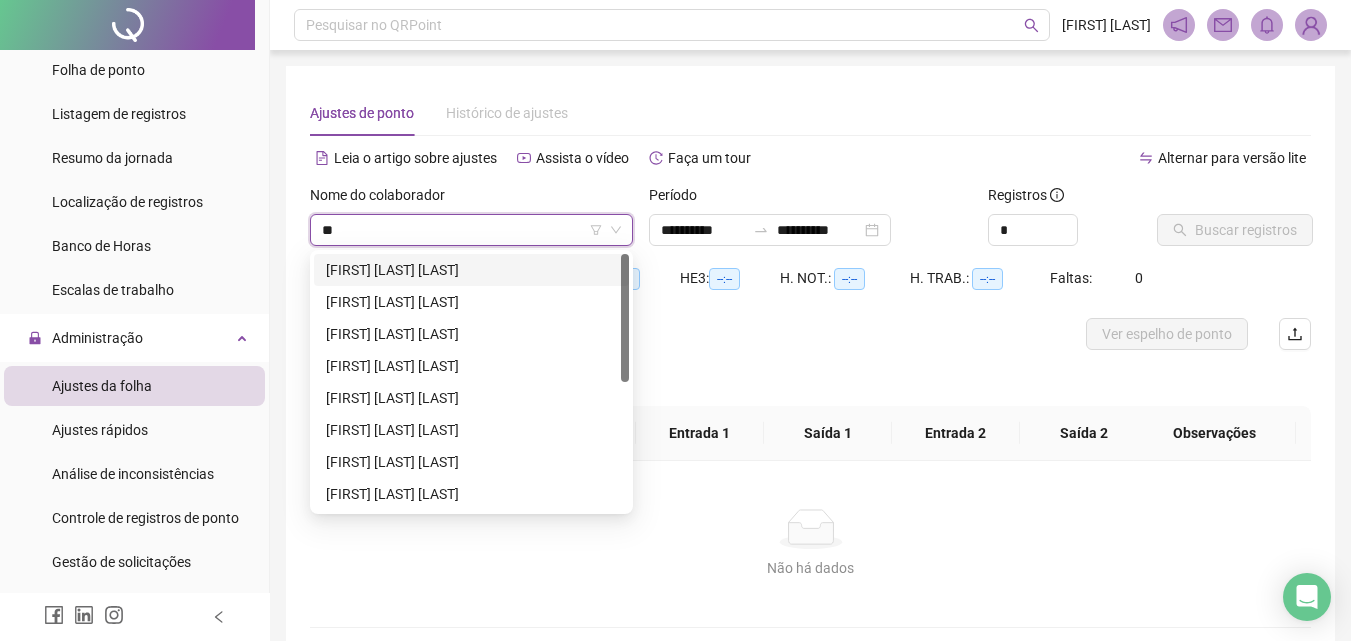 type on "***" 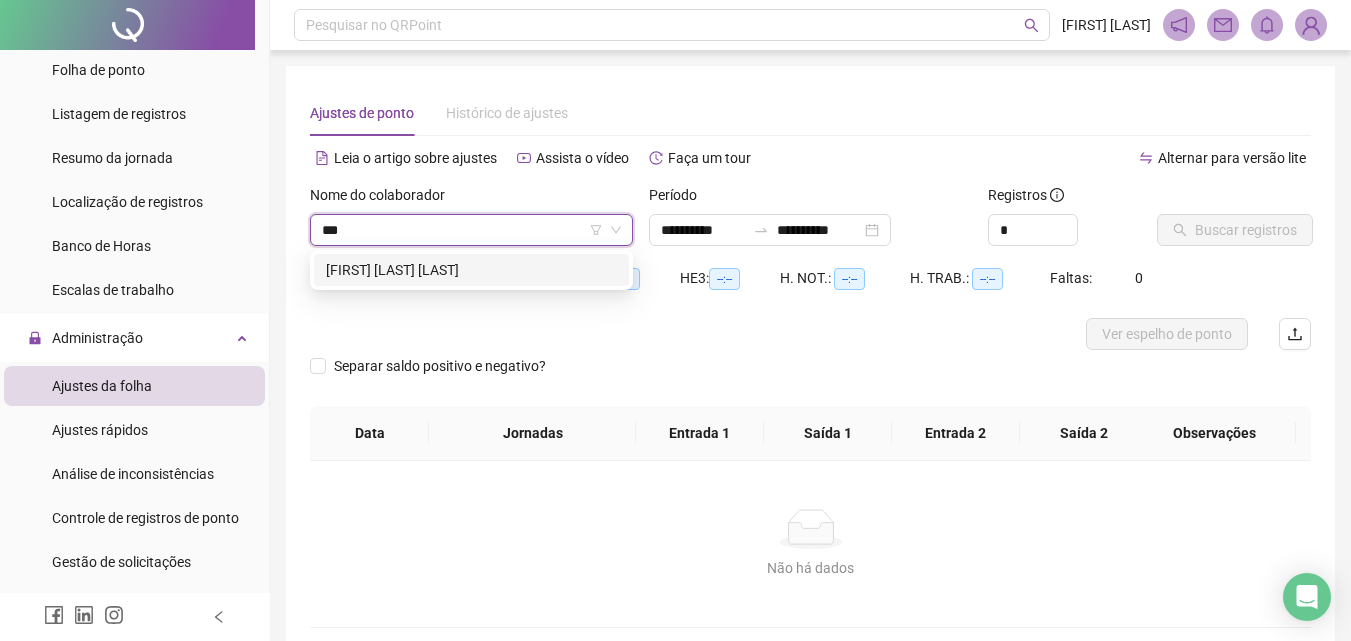 click on "[FIRST] [LAST] [LAST]" at bounding box center [471, 270] 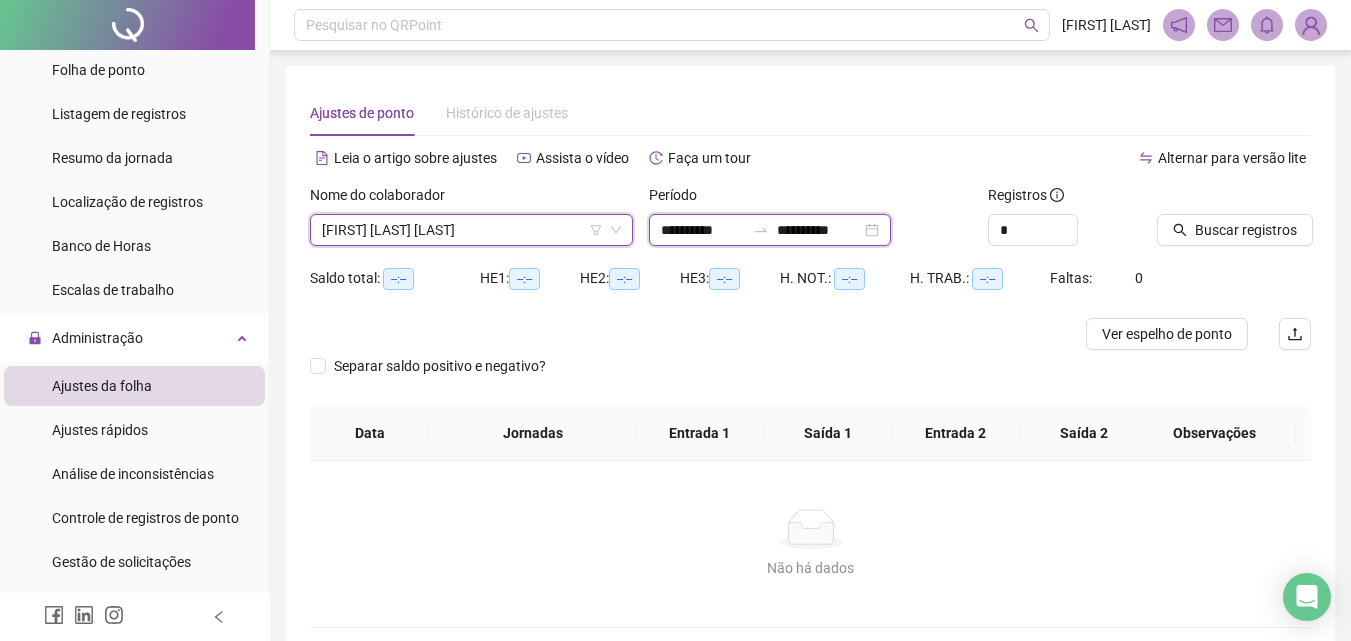 click on "**********" at bounding box center (703, 230) 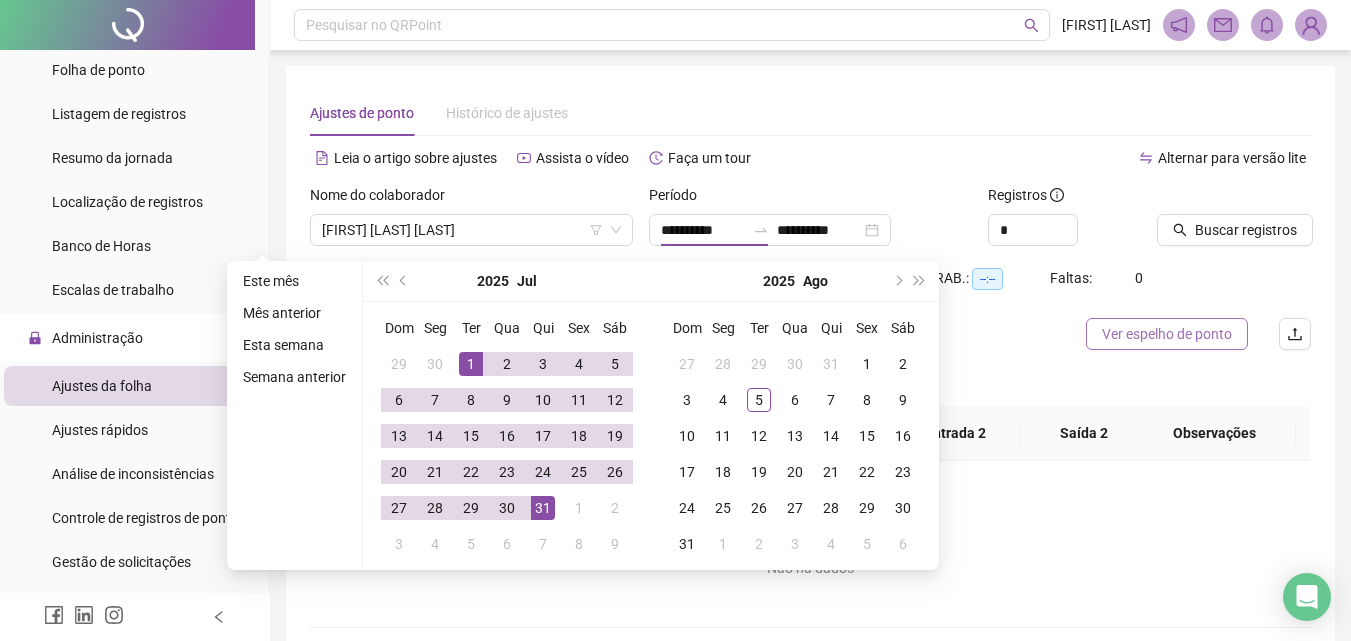 click on "Ver espelho de ponto" at bounding box center (1167, 334) 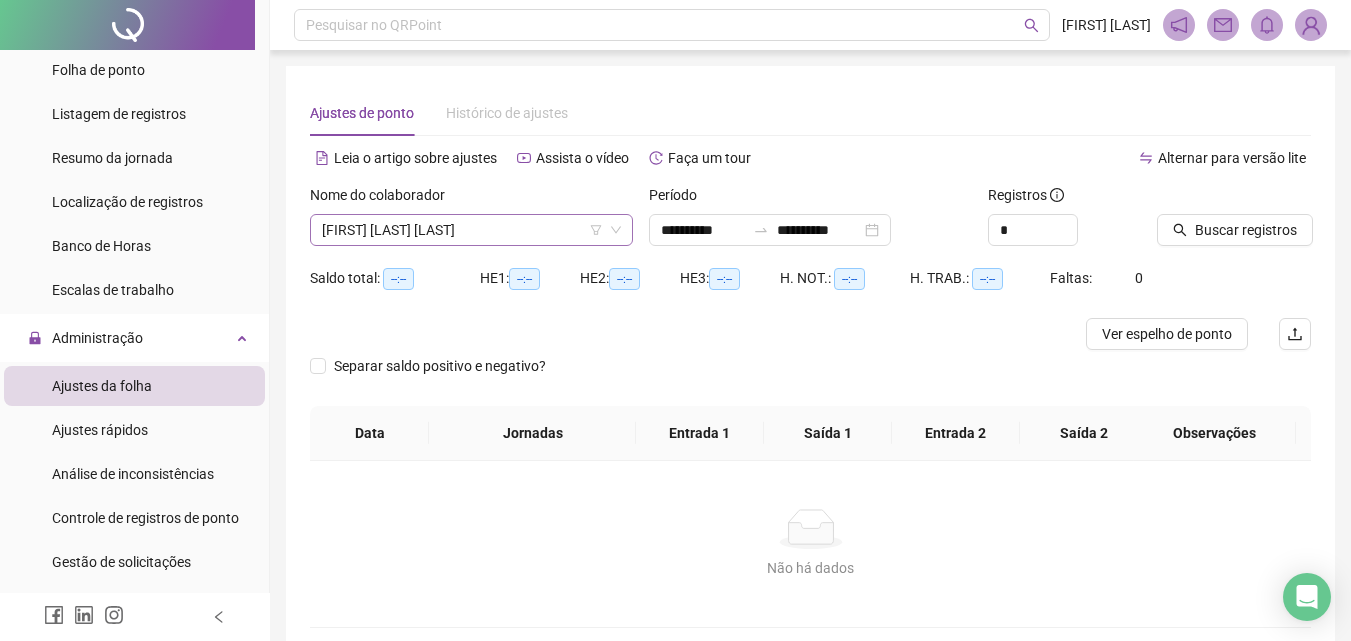 click on "[FIRST] [LAST] [LAST]" at bounding box center [471, 230] 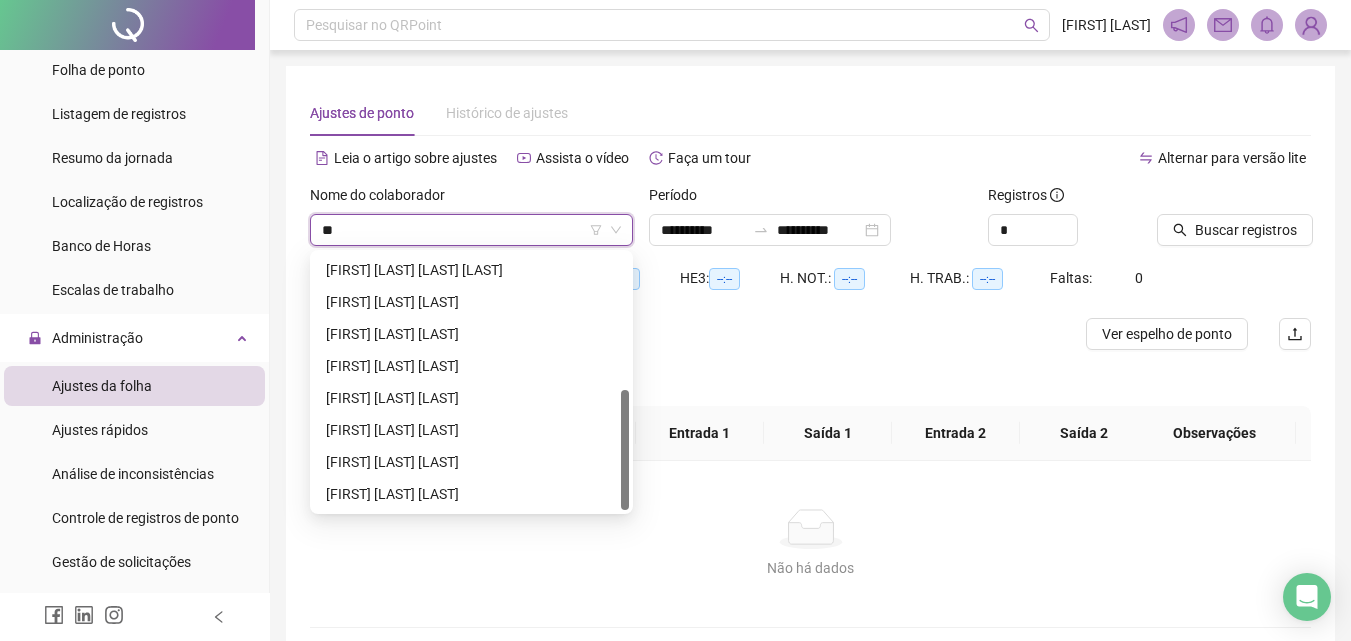 scroll, scrollTop: 288, scrollLeft: 0, axis: vertical 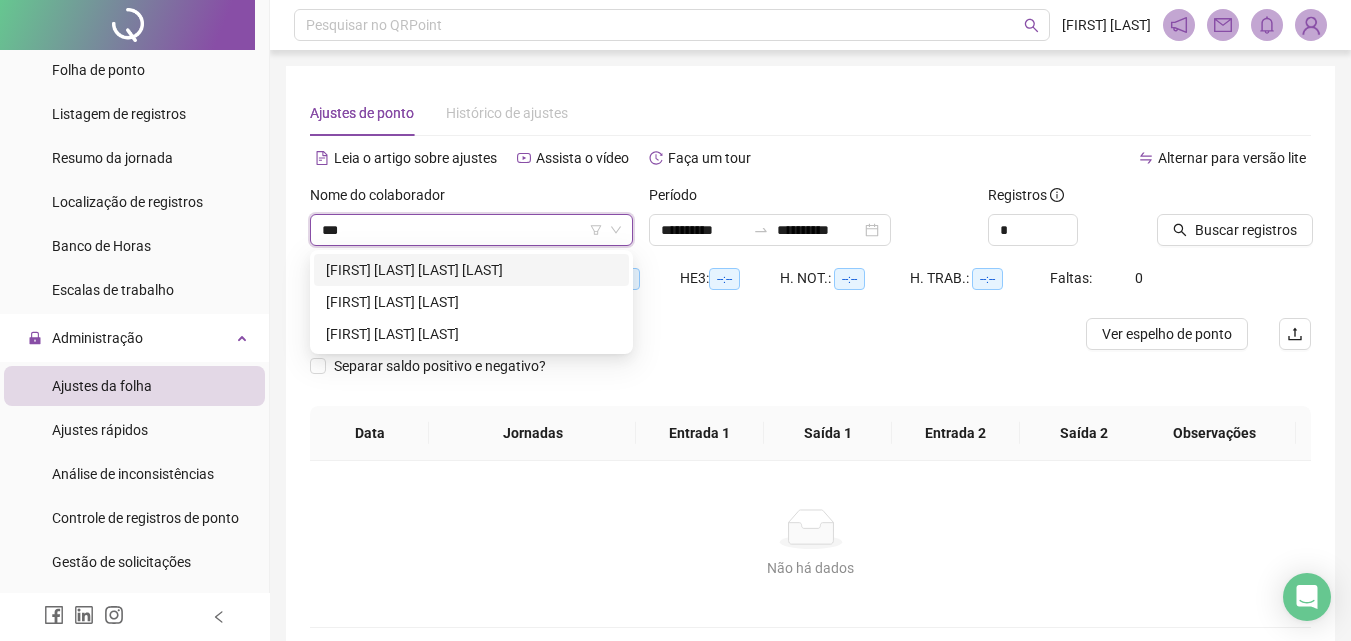type on "****" 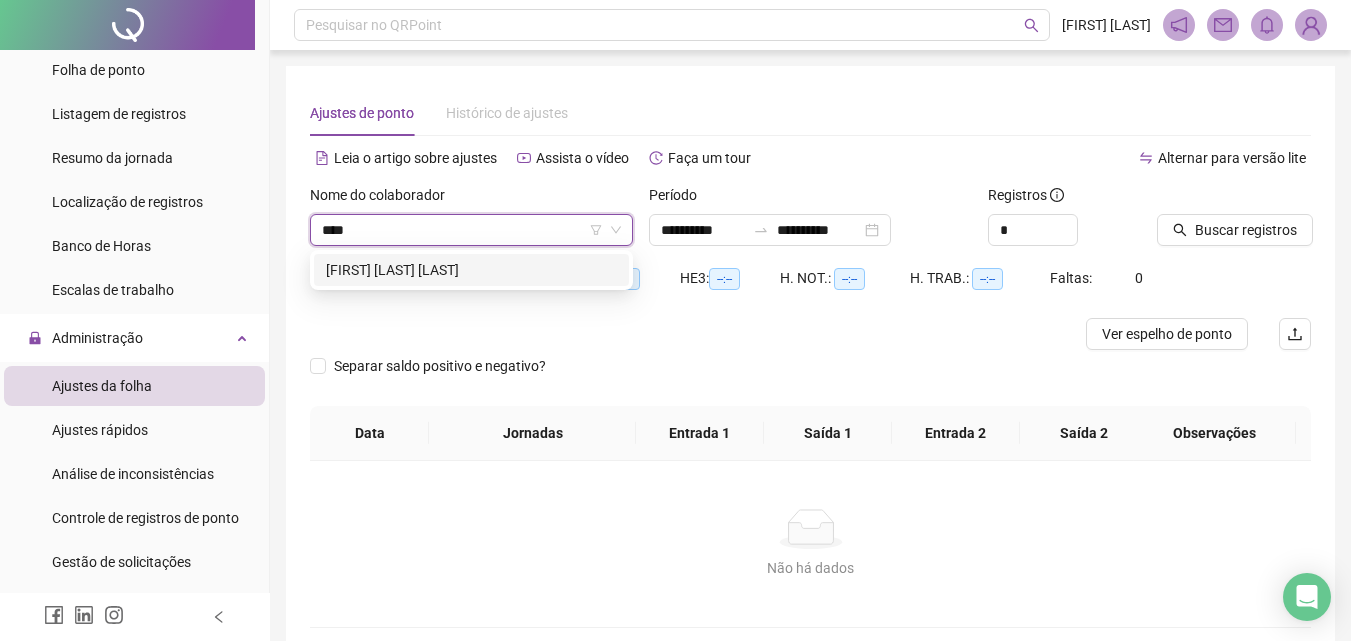 click on "[FIRST] [LAST] [LAST]" at bounding box center (471, 270) 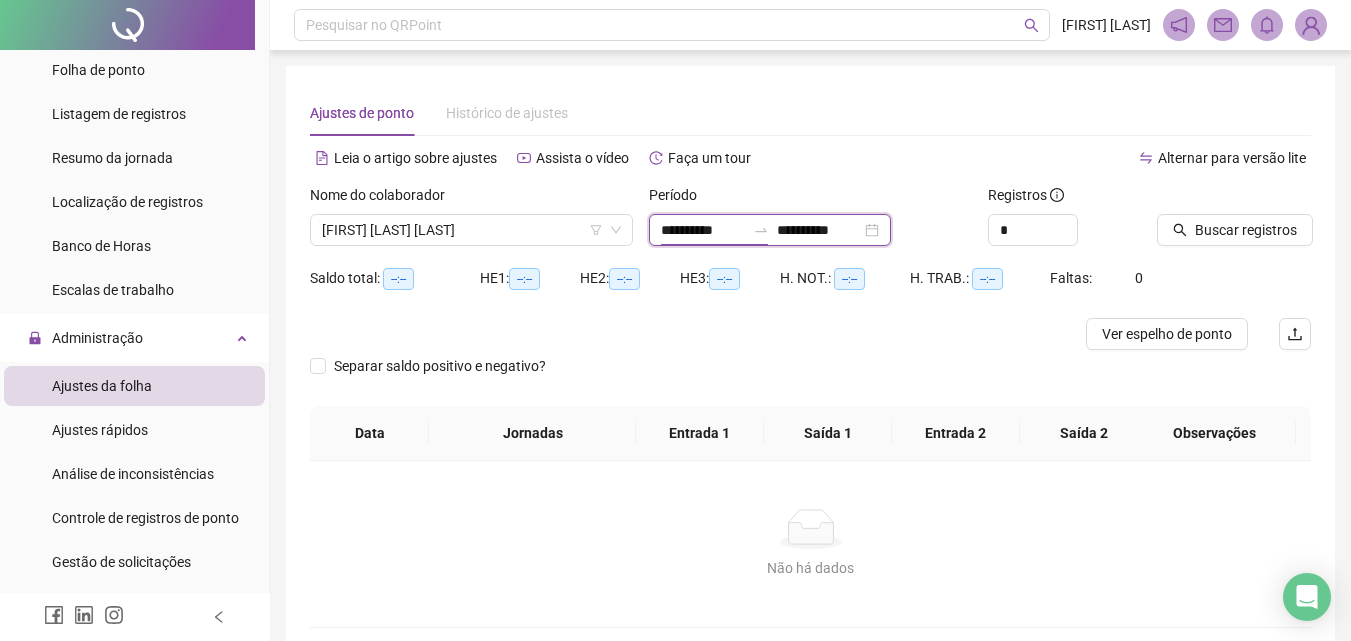 click on "**********" at bounding box center (703, 230) 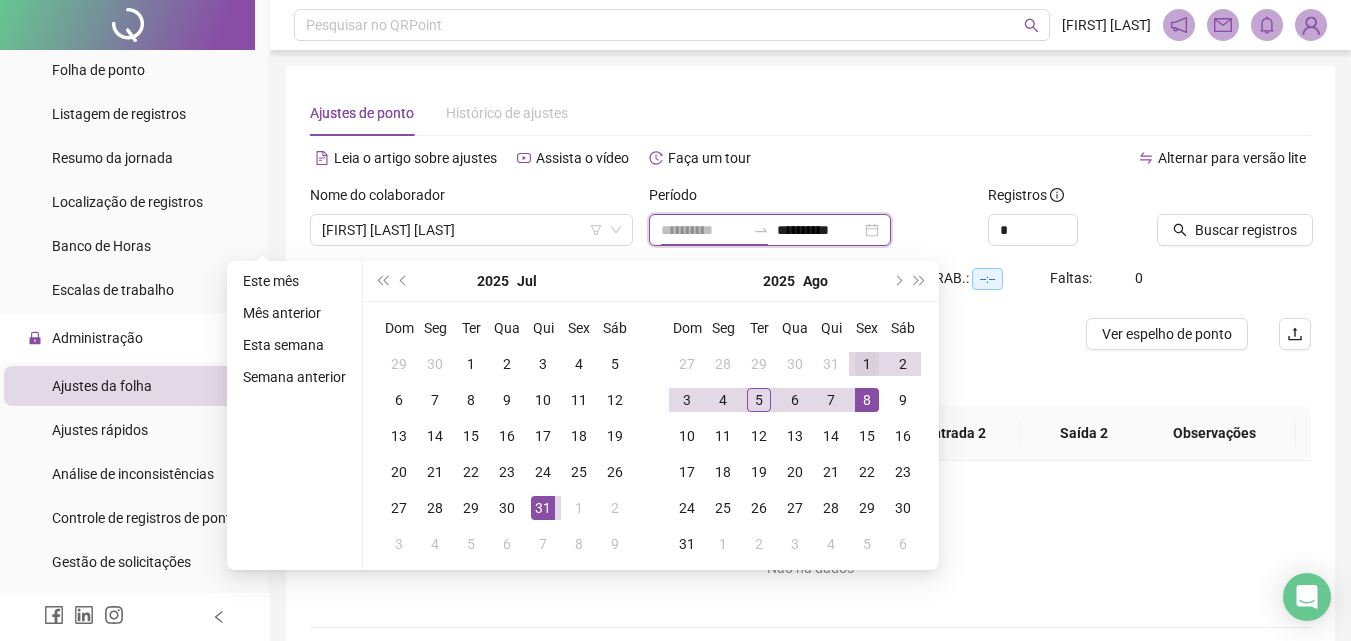 type on "**********" 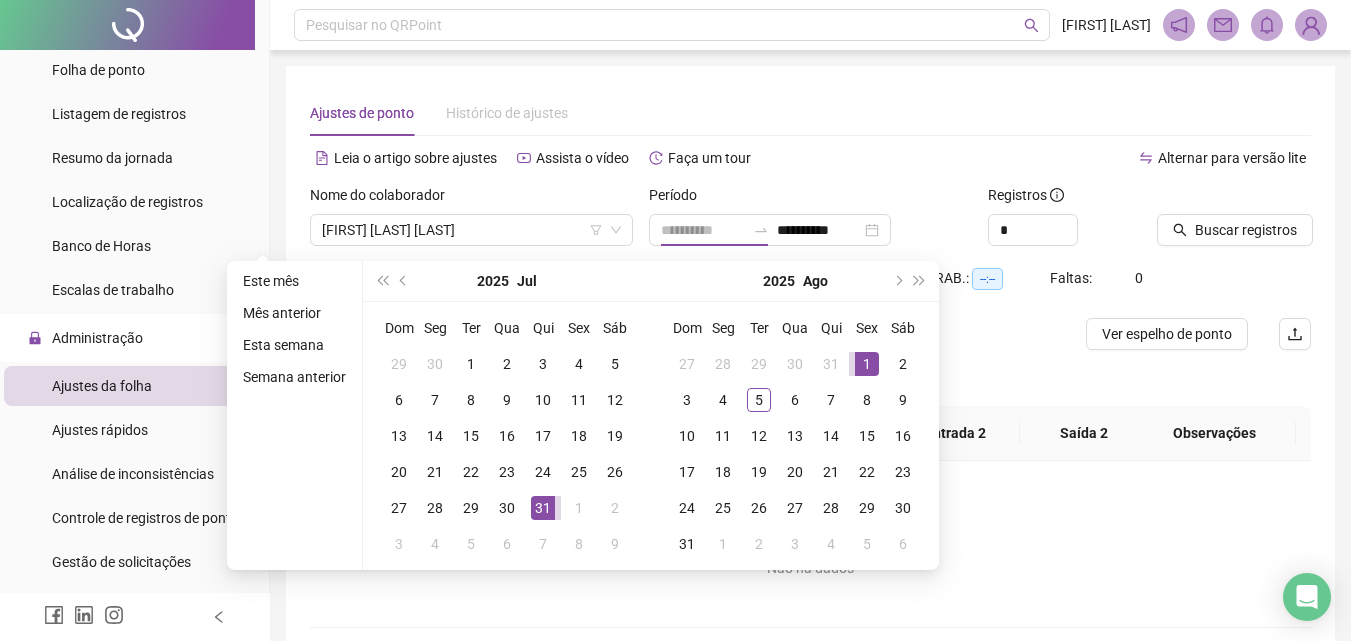 click on "1" at bounding box center [867, 364] 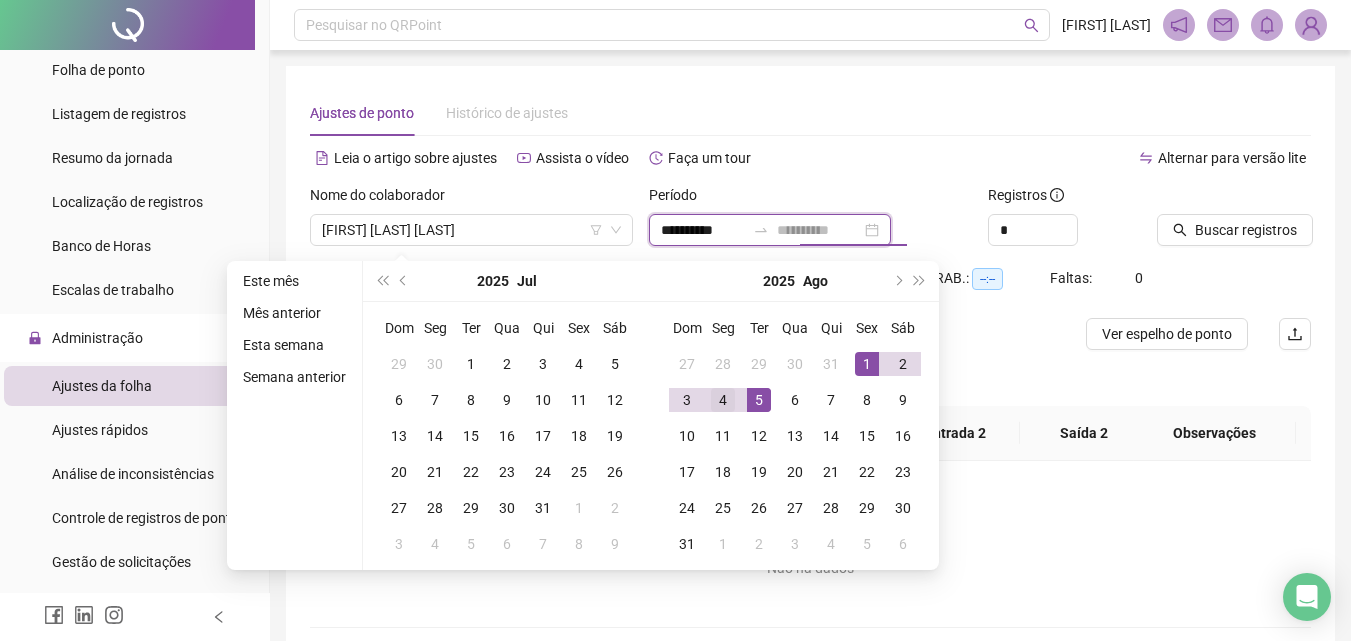 type on "**********" 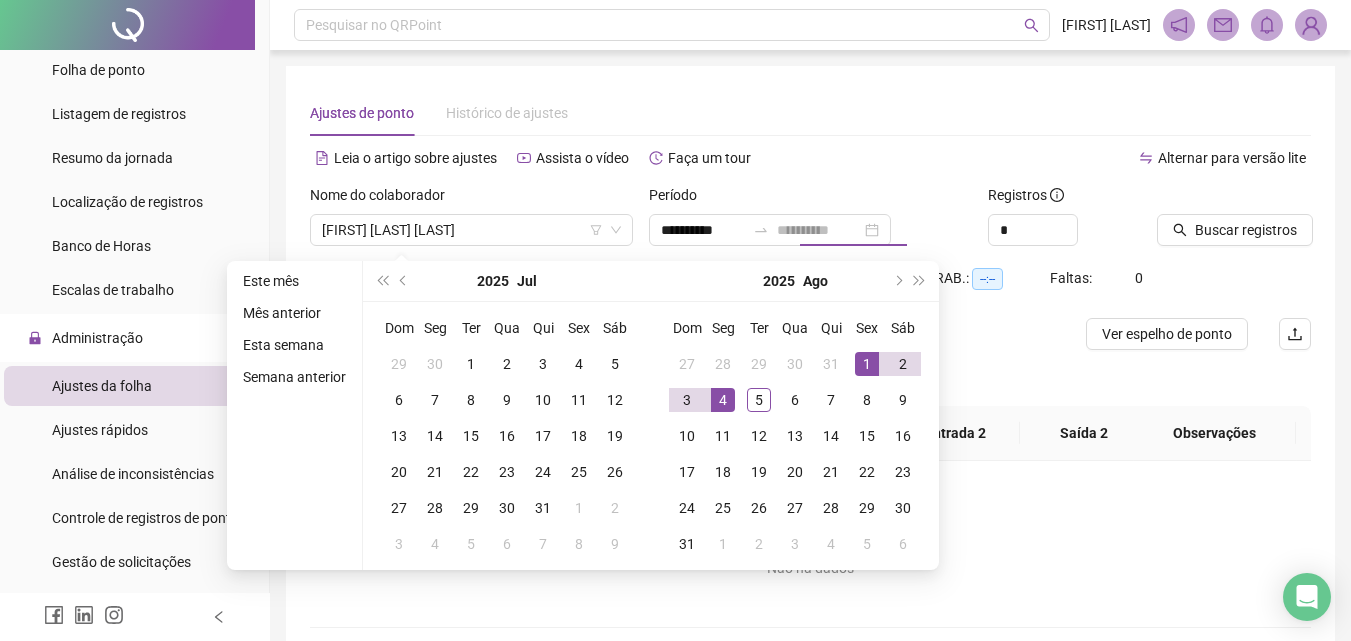 click on "4" at bounding box center (723, 400) 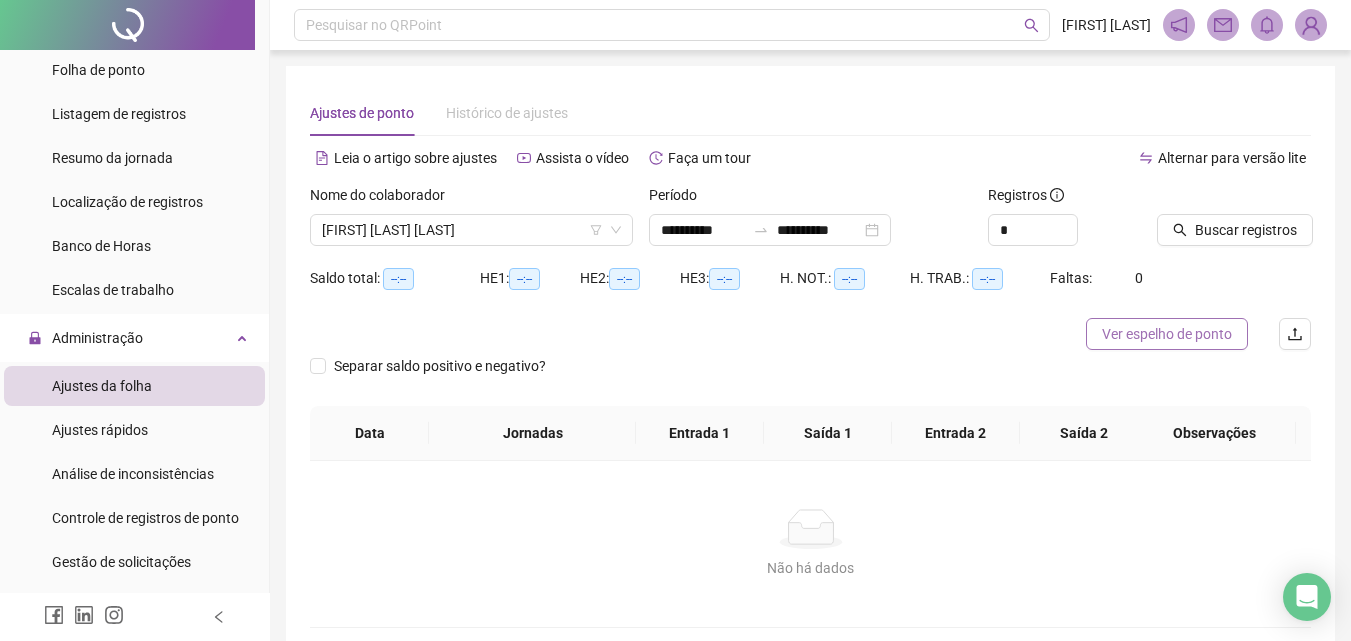 click on "Ver espelho de ponto" at bounding box center [1167, 334] 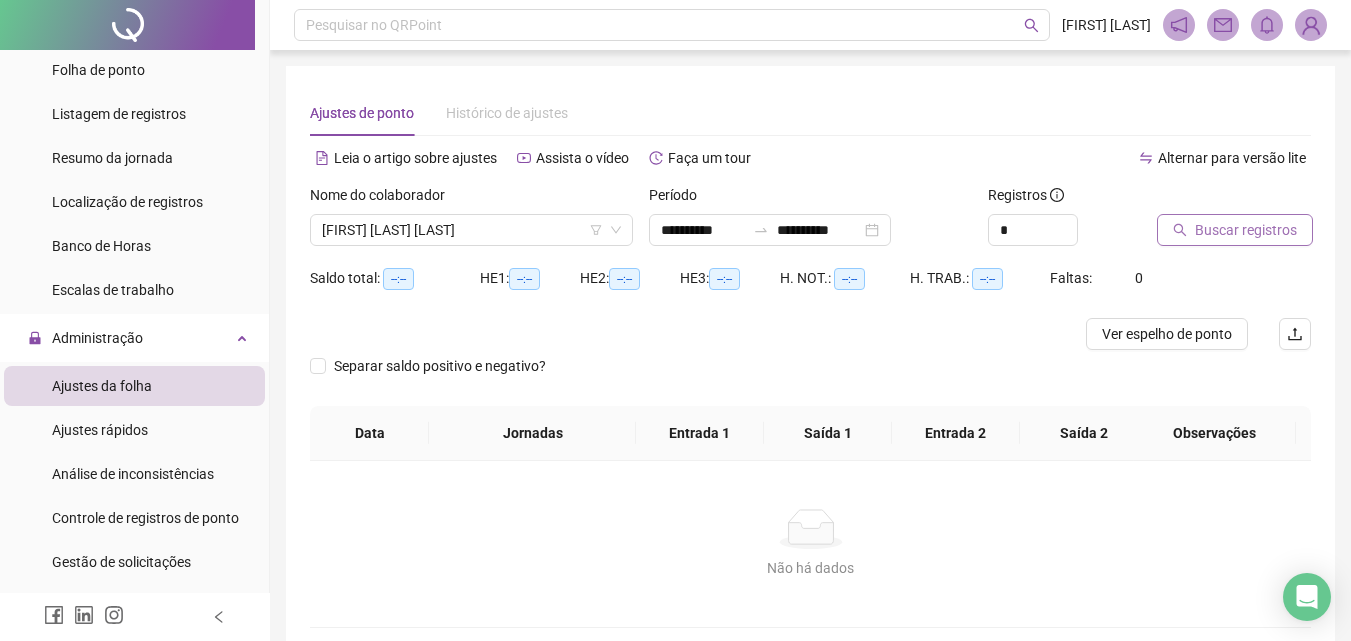 click on "Buscar registros" at bounding box center [1246, 230] 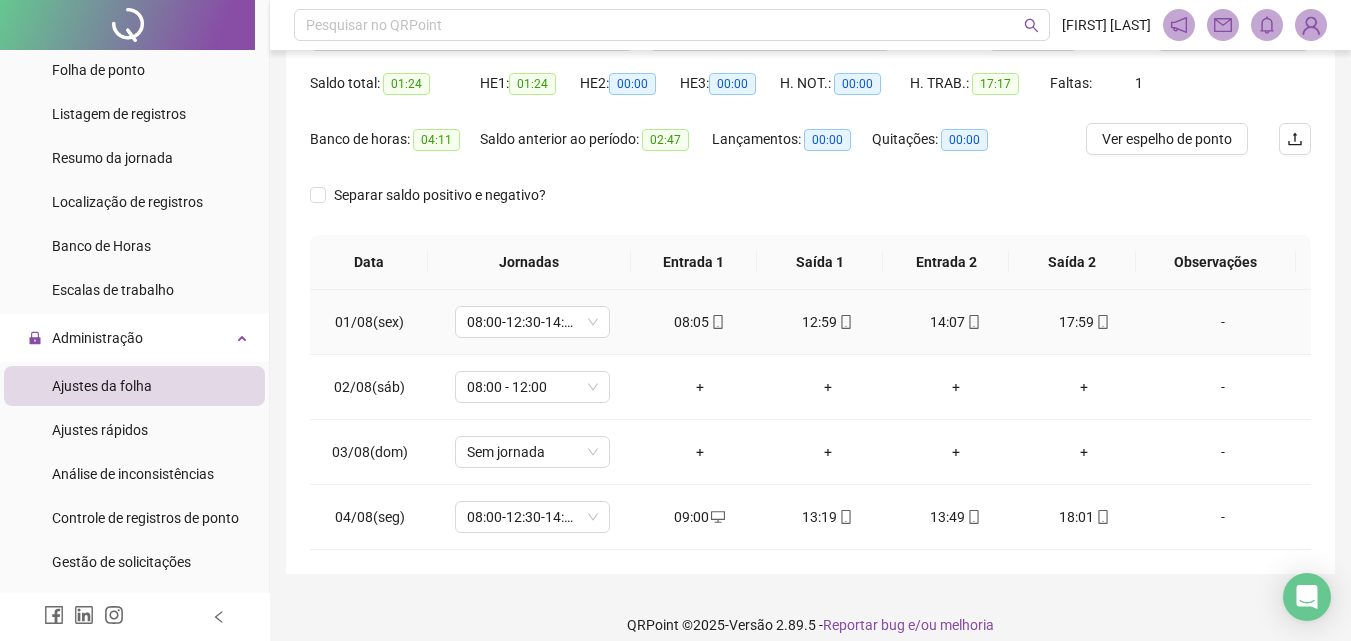 scroll, scrollTop: 214, scrollLeft: 0, axis: vertical 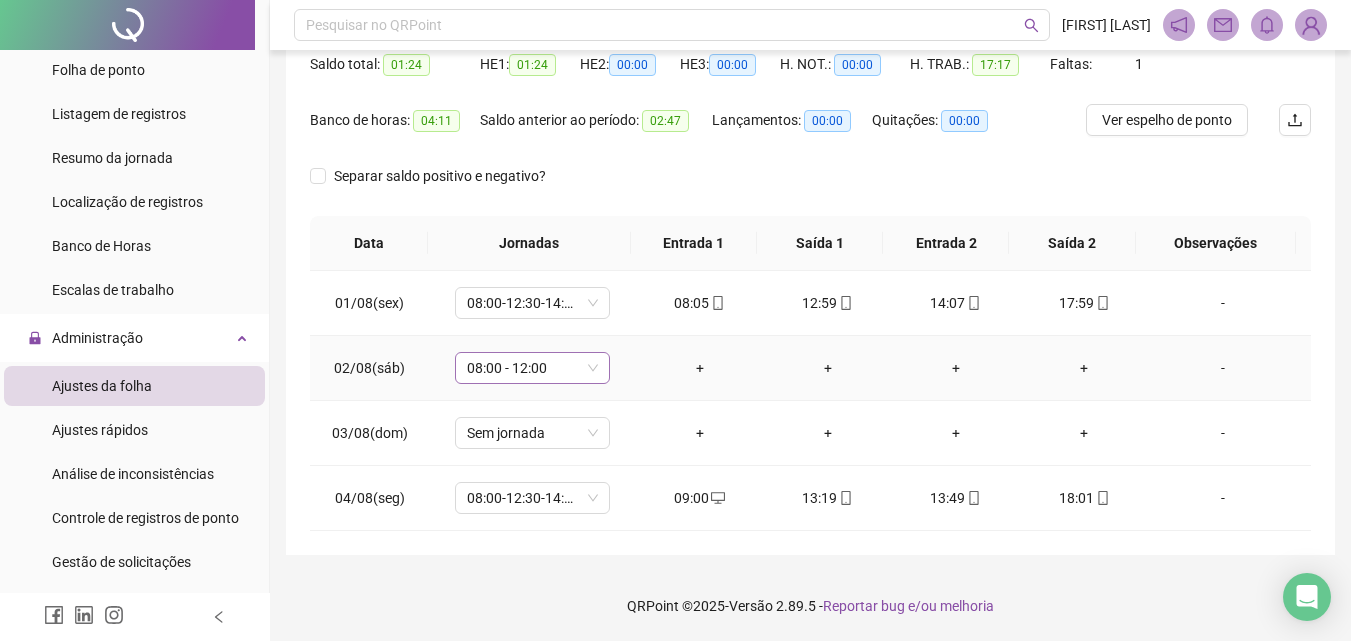 click on "08:00 - 12:00" at bounding box center (532, 368) 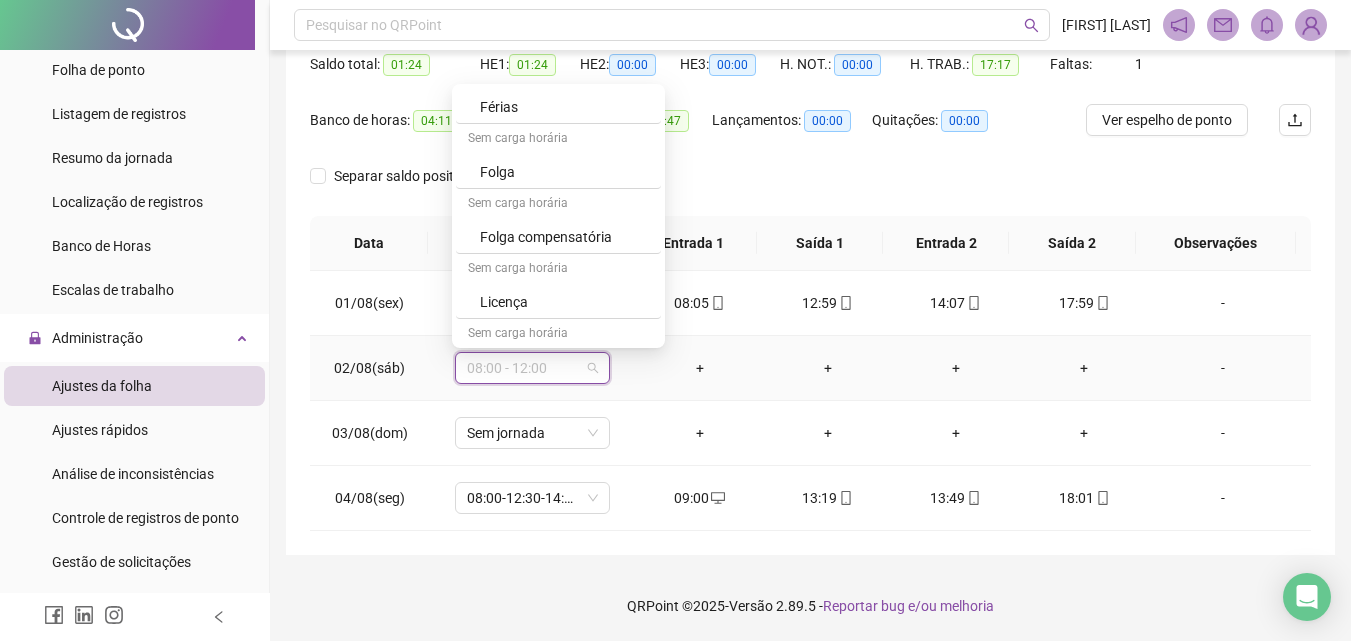 scroll, scrollTop: 1300, scrollLeft: 0, axis: vertical 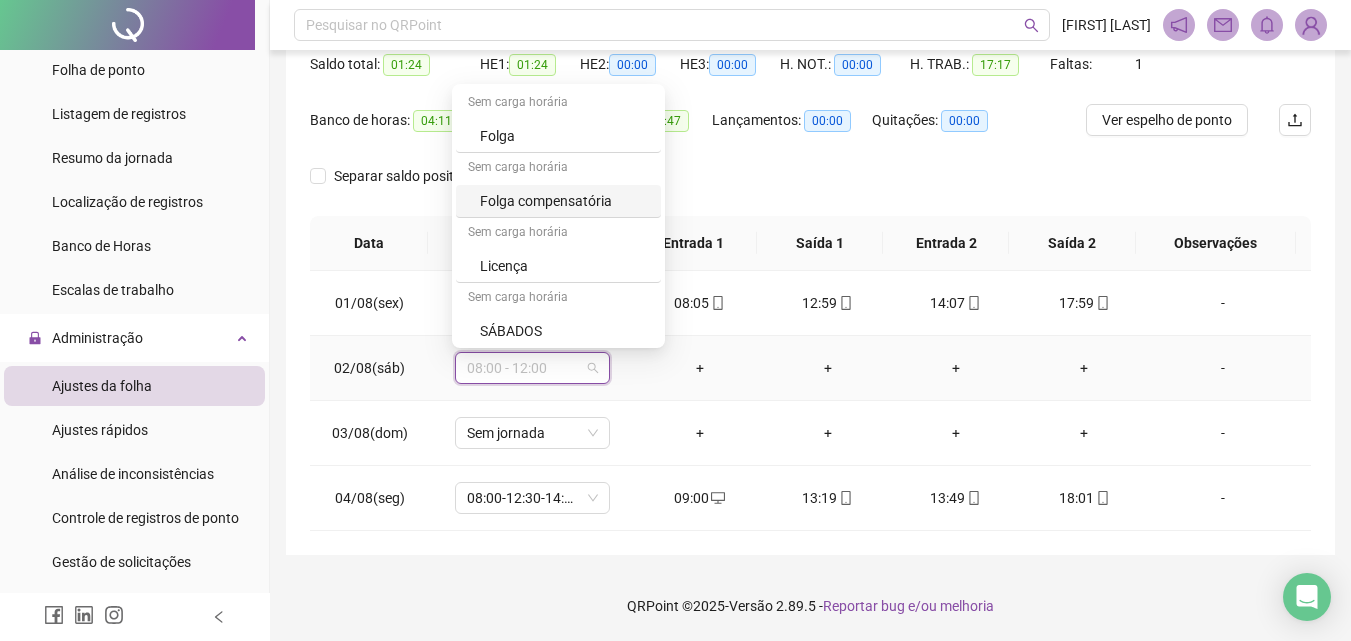 click on "Folga compensatória" at bounding box center (564, 201) 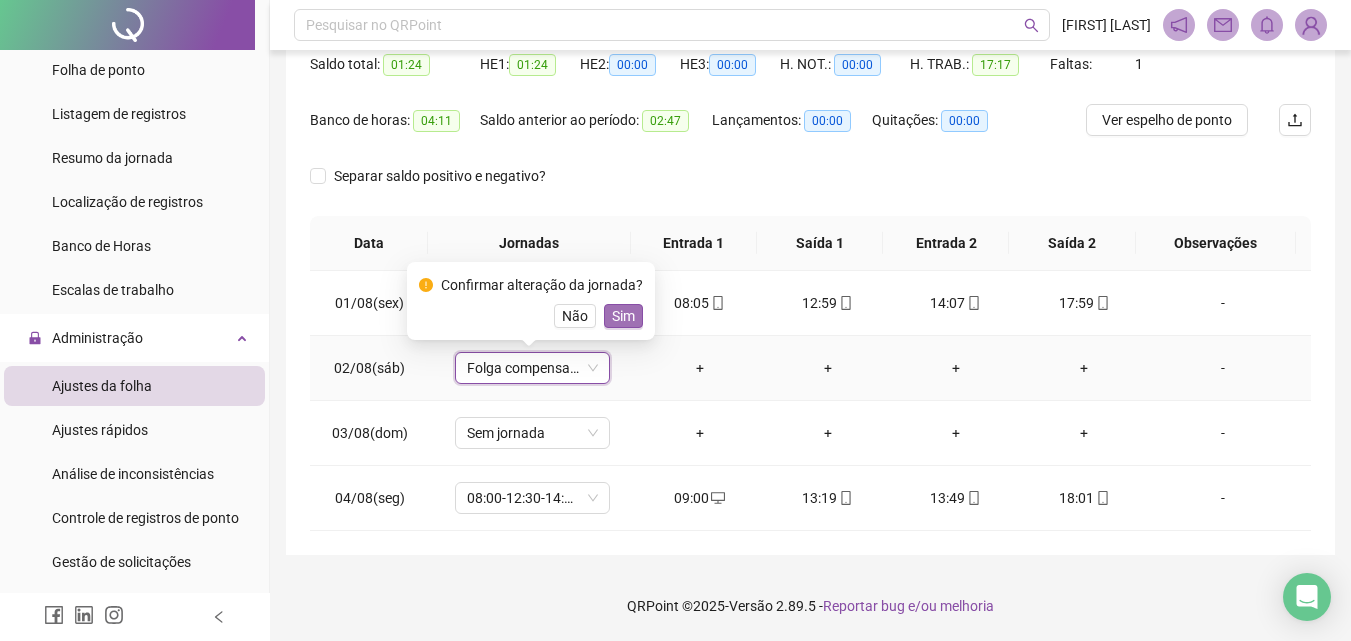 click on "Sim" at bounding box center (623, 316) 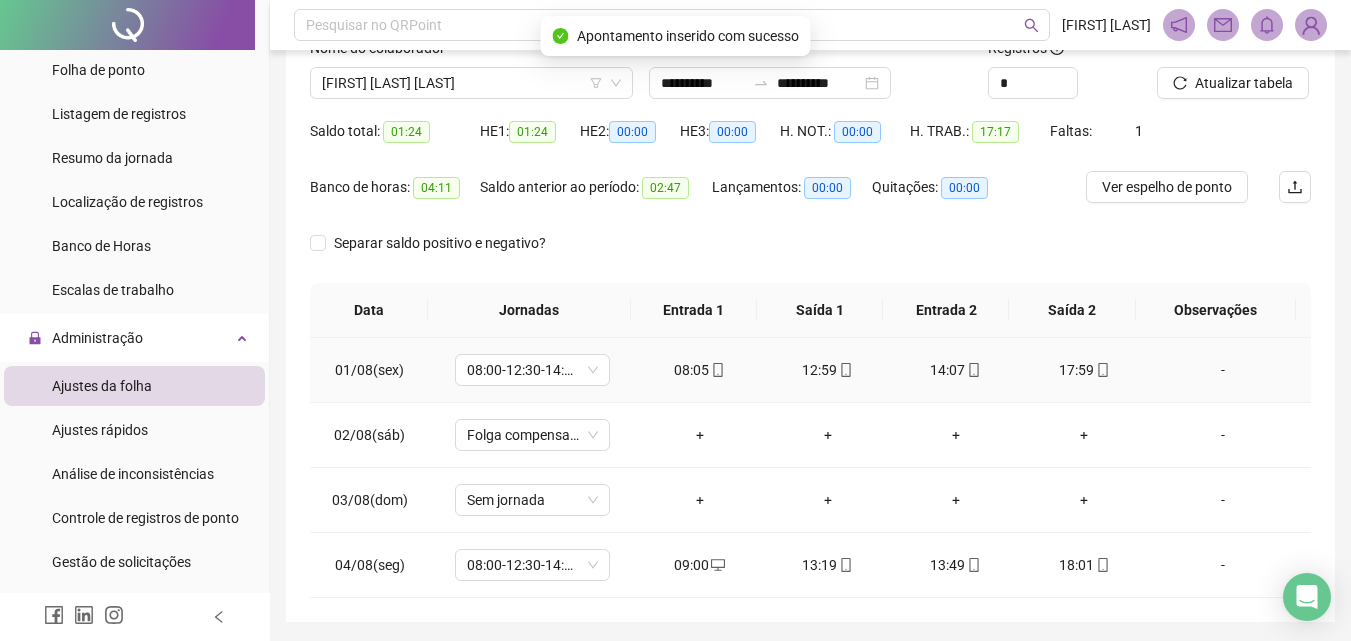 scroll, scrollTop: 14, scrollLeft: 0, axis: vertical 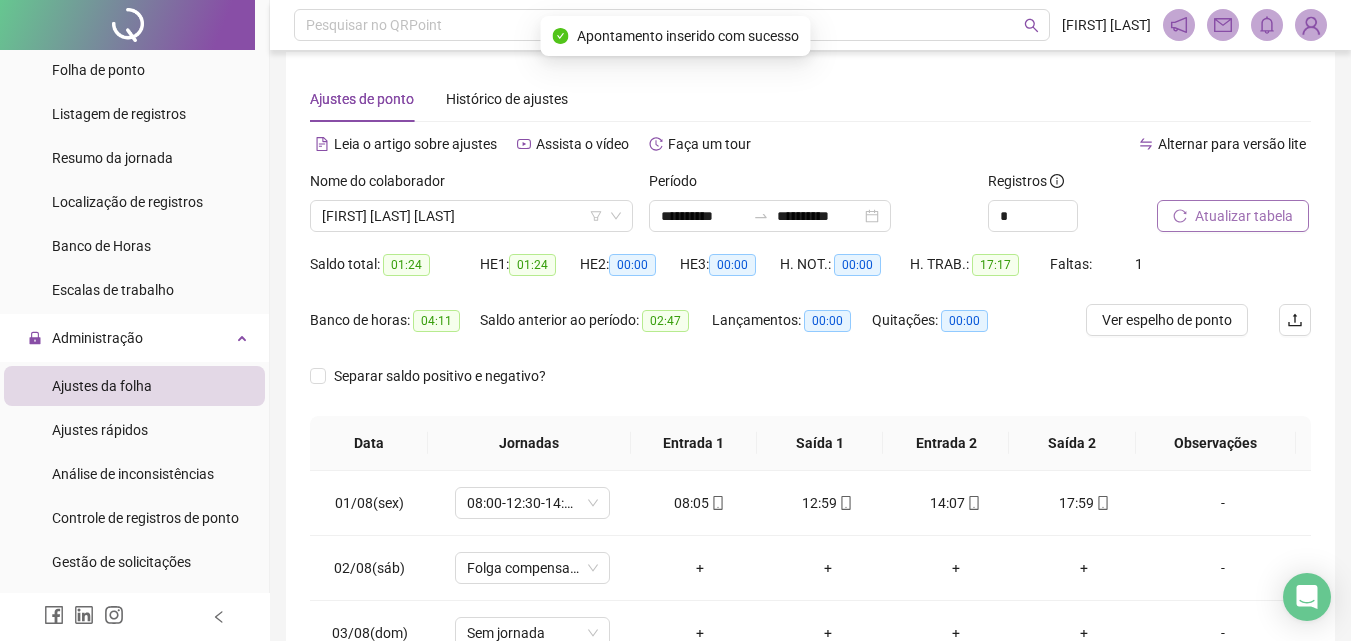 click on "Atualizar tabela" at bounding box center [1244, 216] 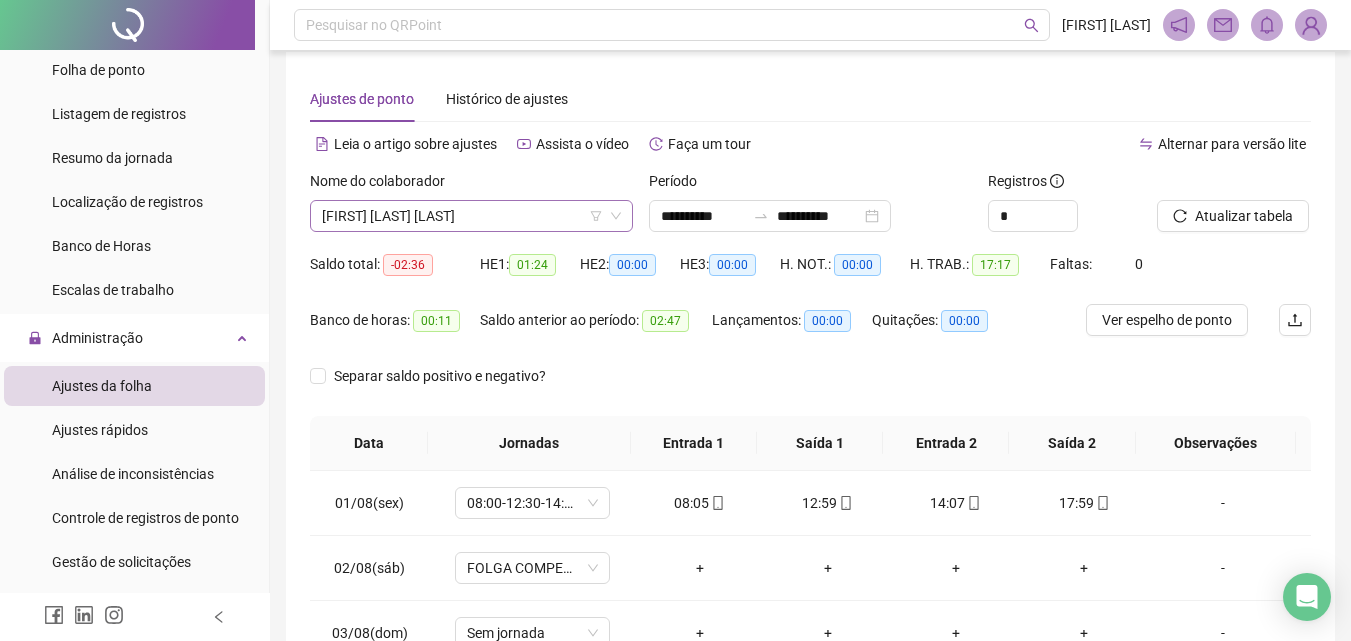 click on "[FIRST] [LAST] [LAST]" at bounding box center (471, 216) 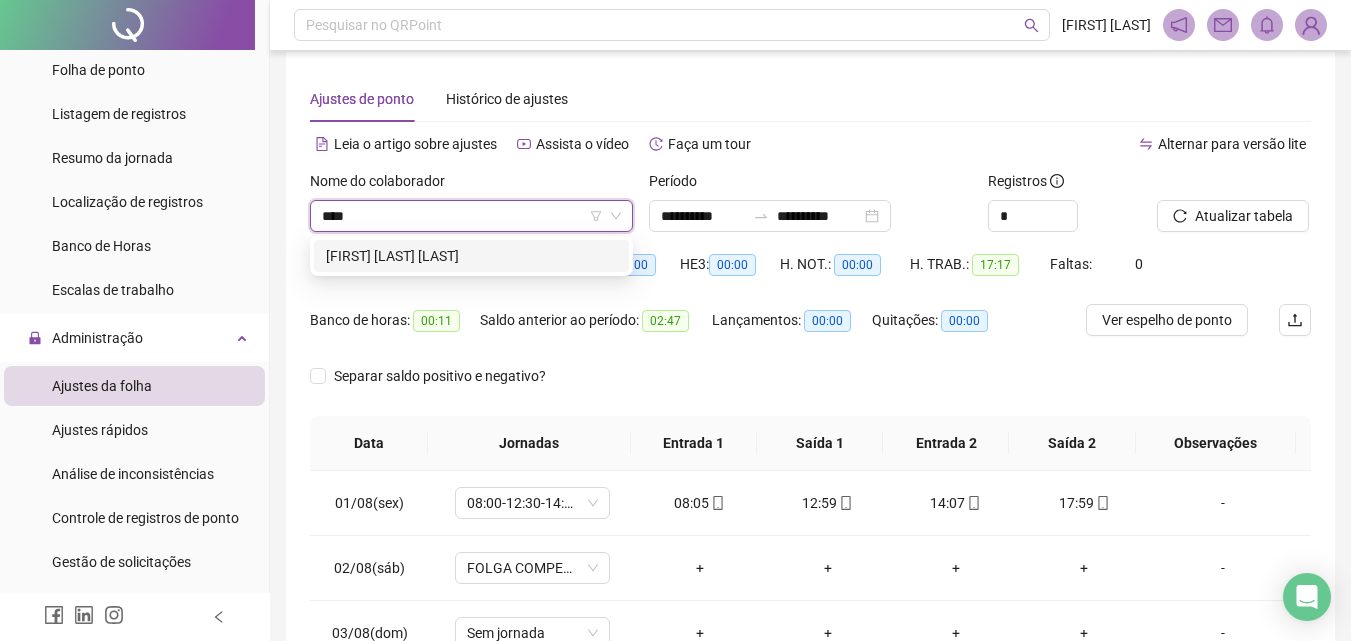 type on "*****" 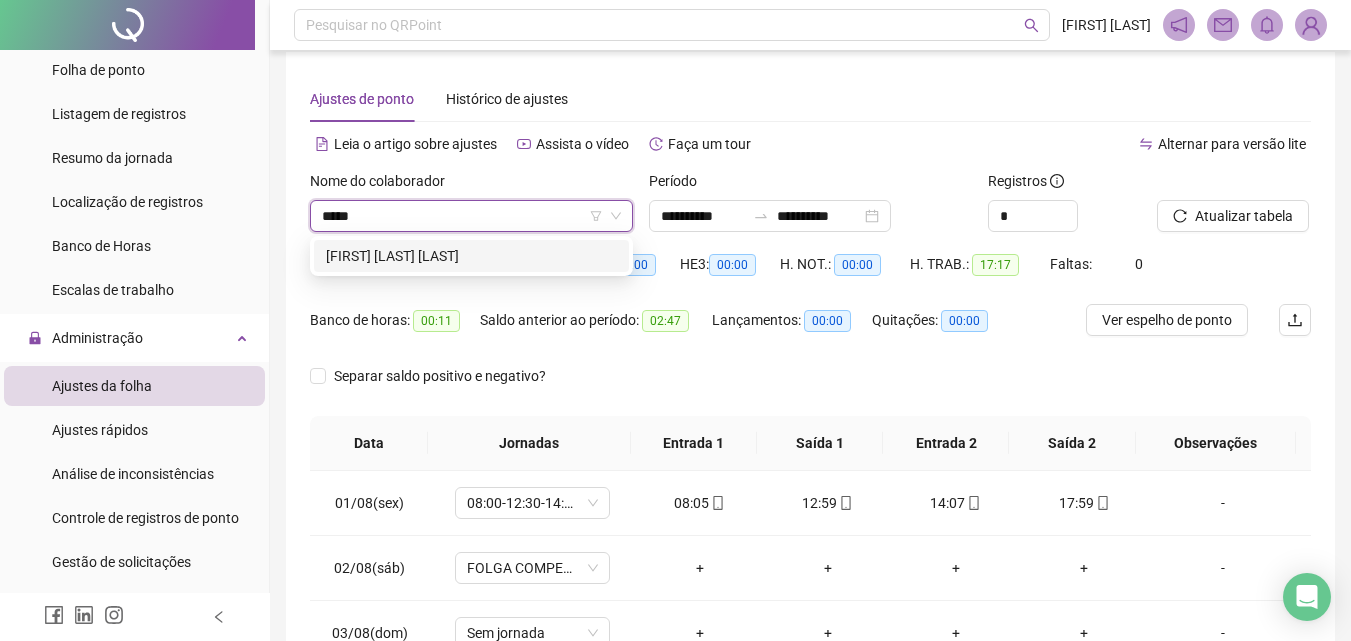 click on "[FIRST] [LAST] [LAST]" at bounding box center [471, 256] 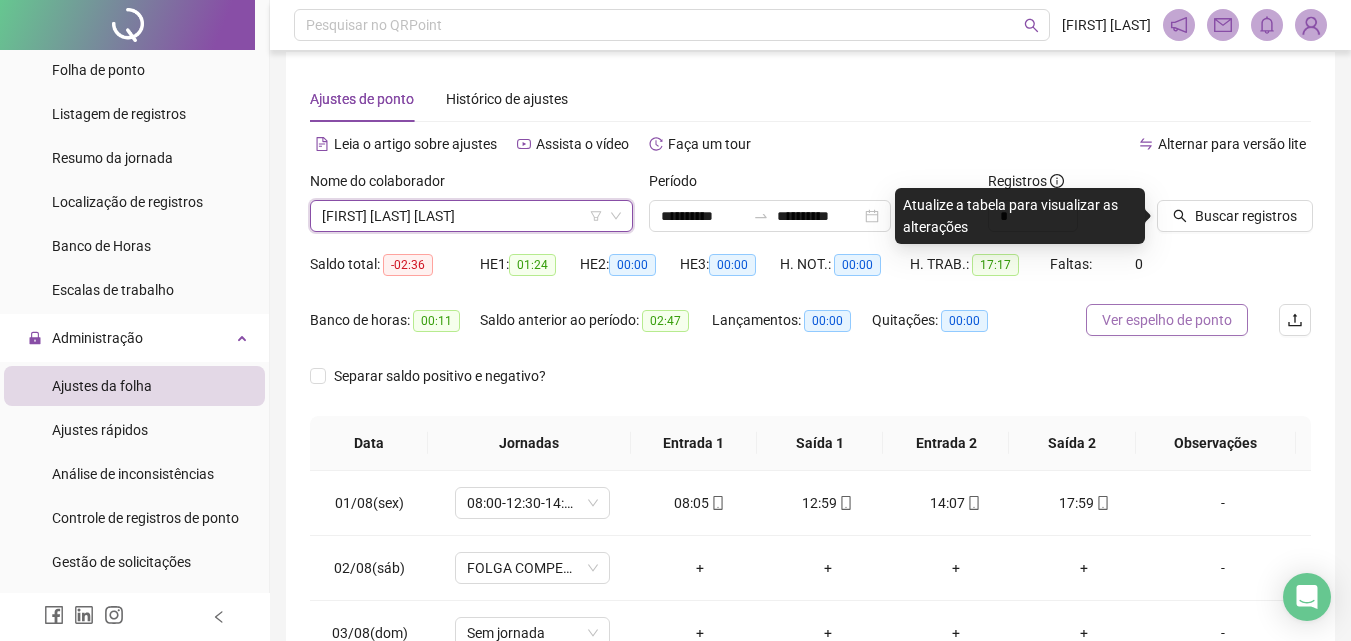click on "Ver espelho de ponto" at bounding box center (1167, 320) 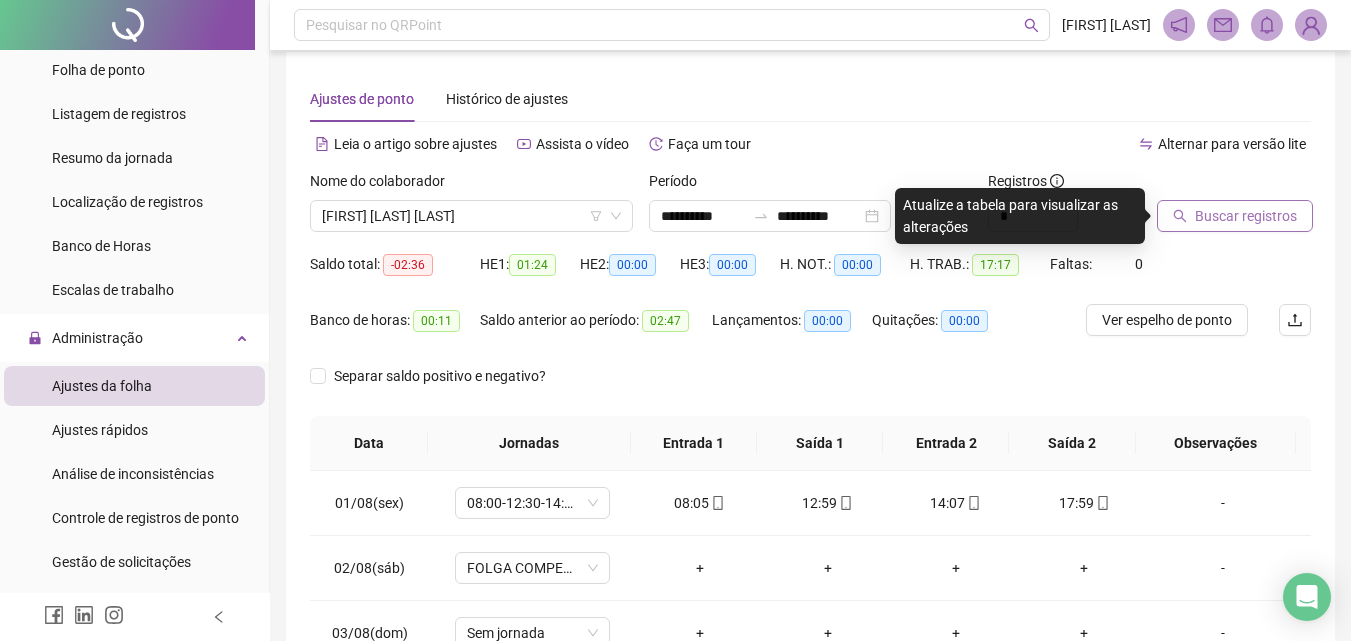 click on "Buscar registros" at bounding box center [1235, 216] 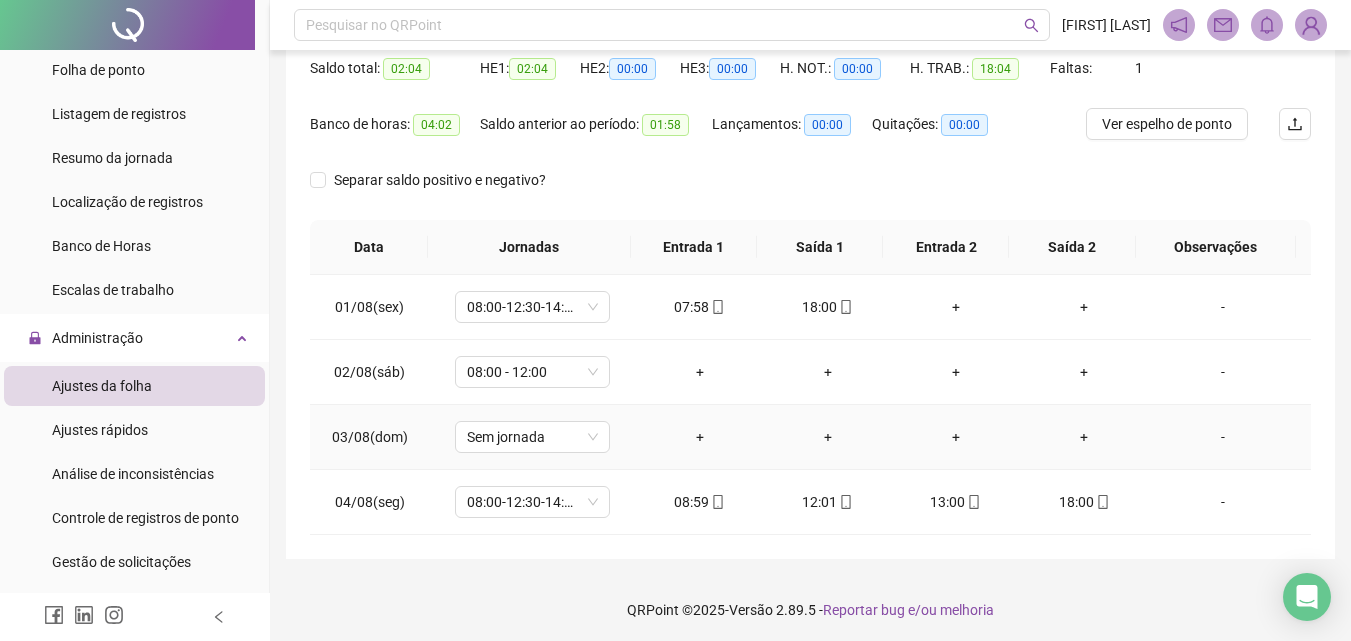 scroll, scrollTop: 214, scrollLeft: 0, axis: vertical 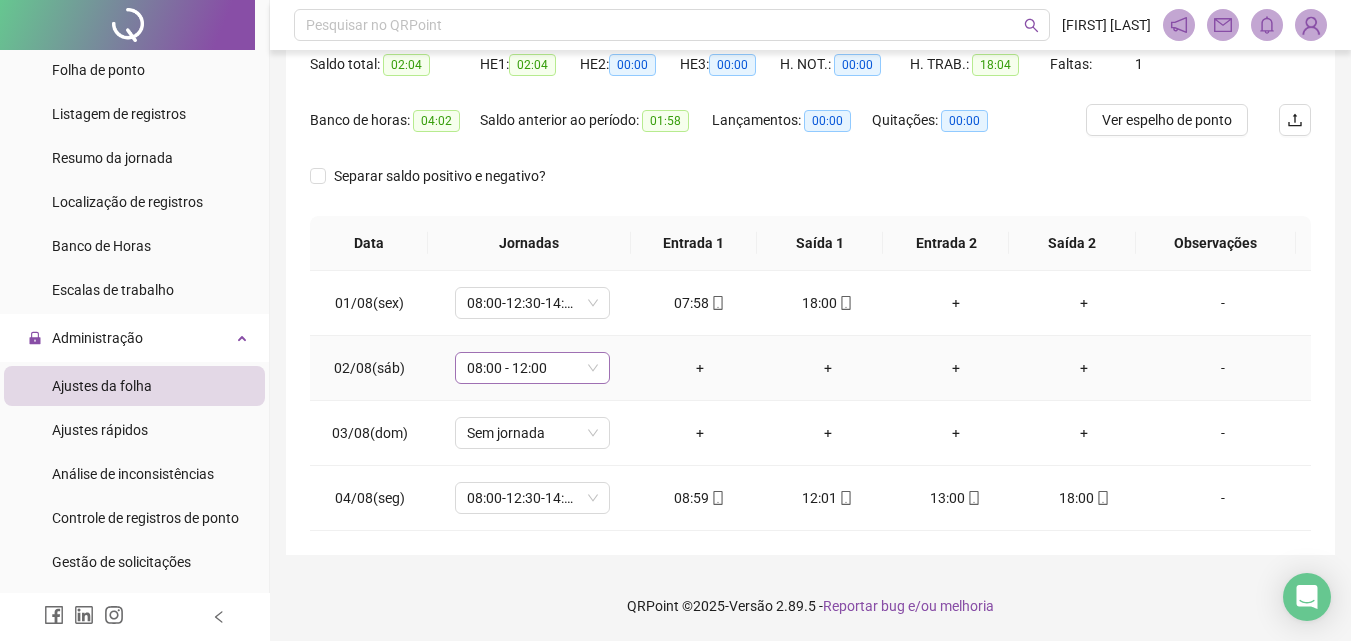 click on "08:00 - 12:00" at bounding box center [532, 368] 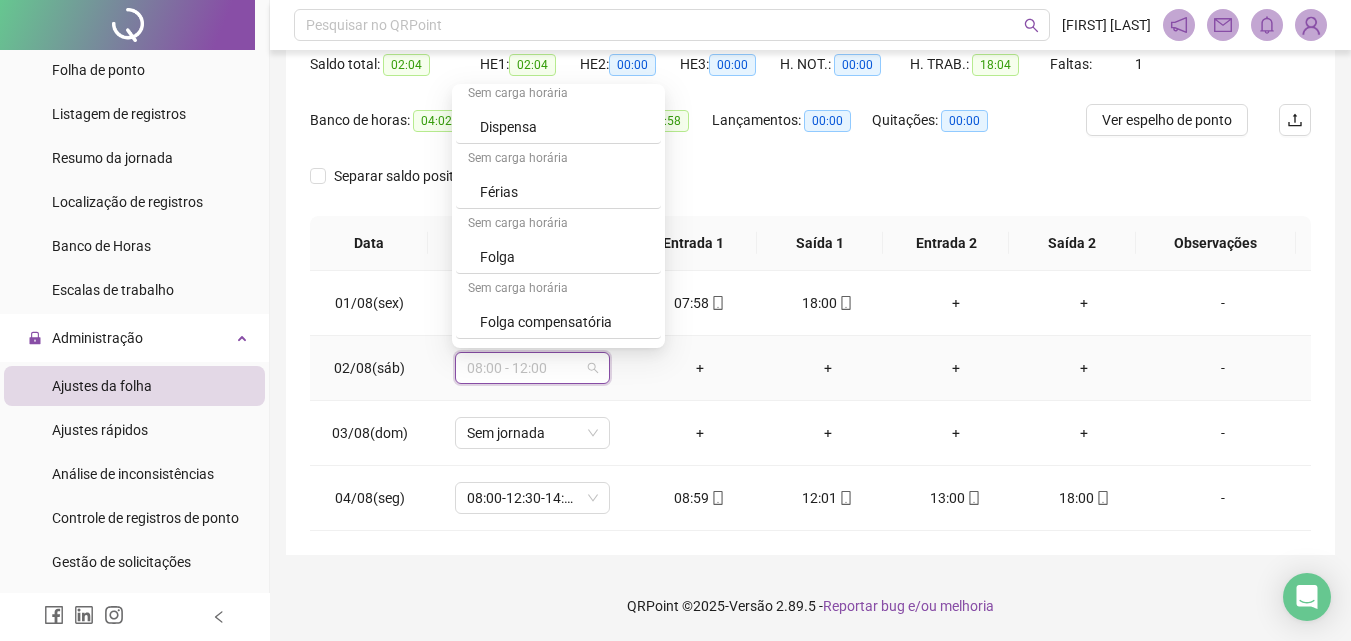 scroll, scrollTop: 1200, scrollLeft: 0, axis: vertical 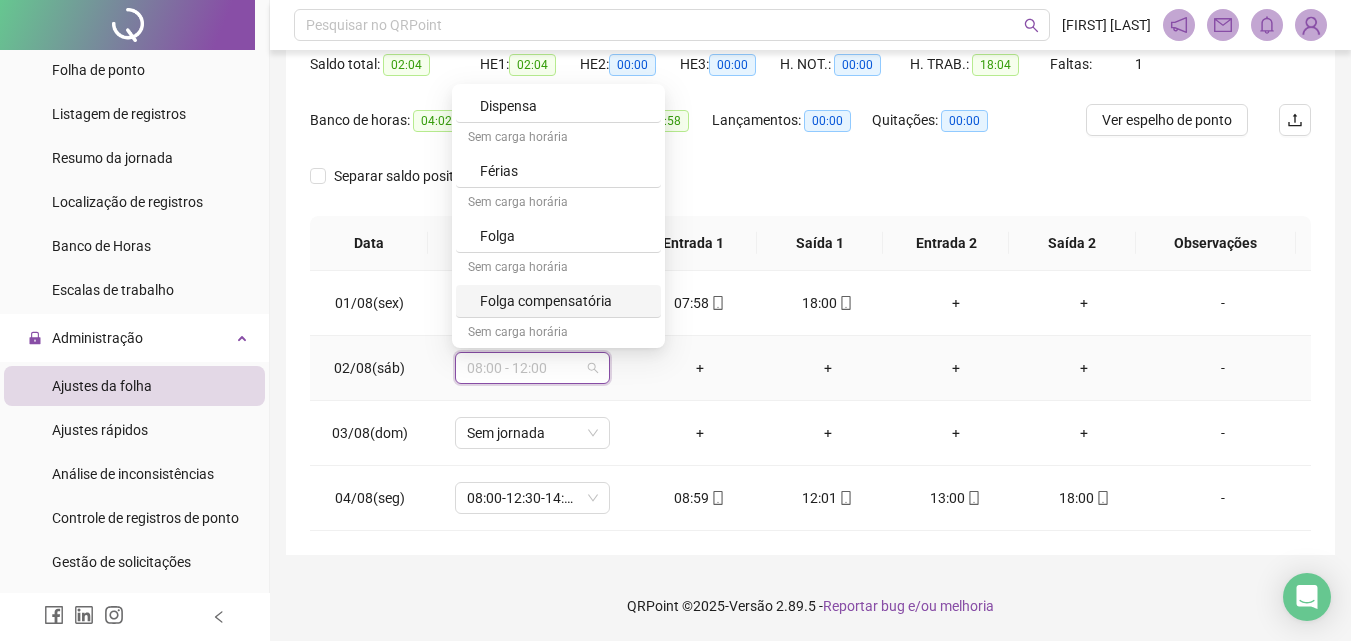 click on "Folga compensatória" at bounding box center [564, 301] 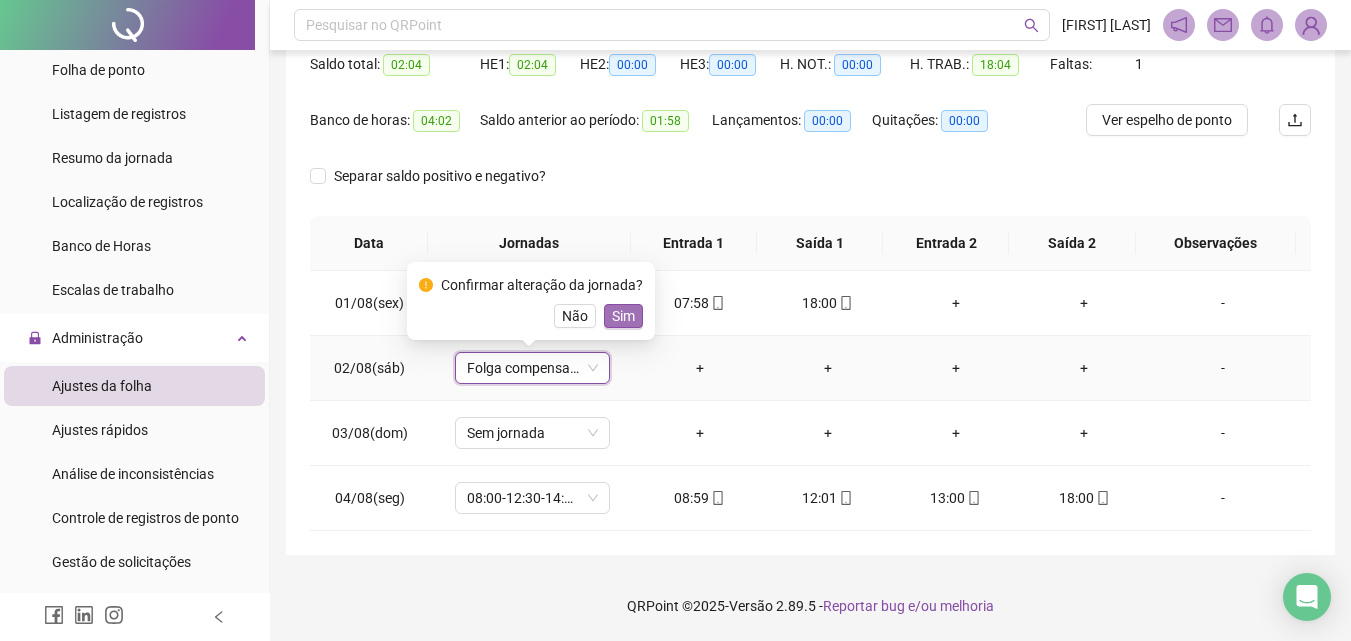 click on "Sim" at bounding box center (623, 316) 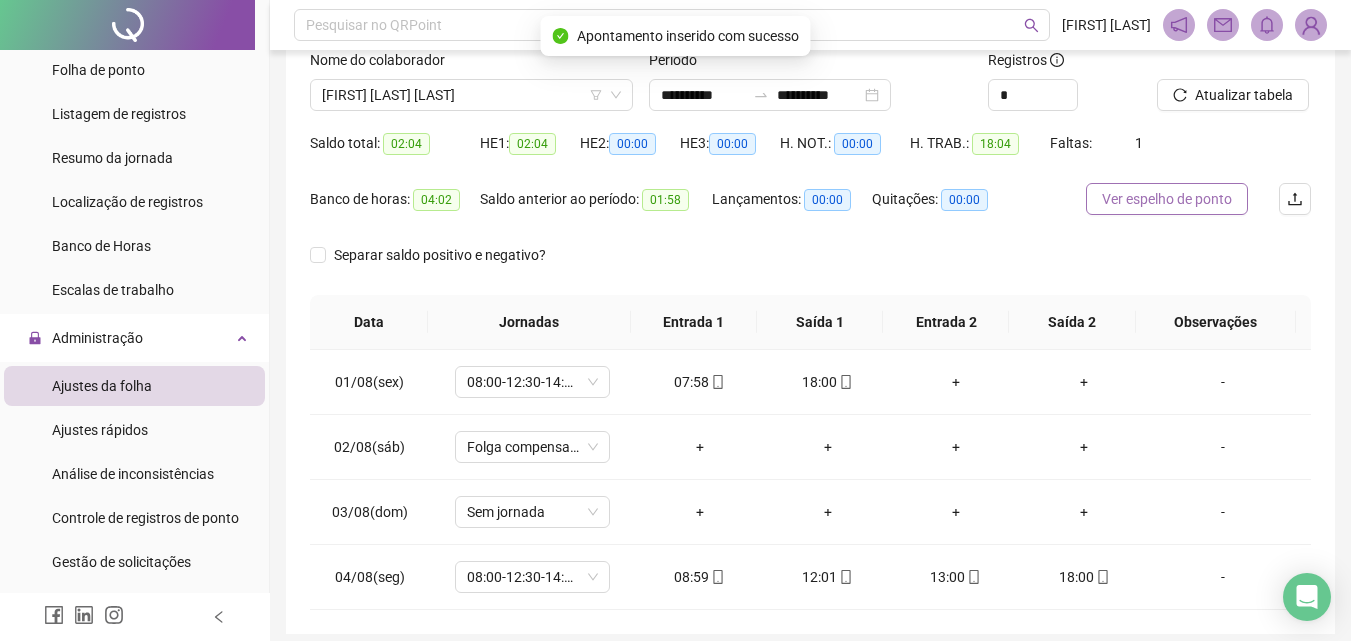 scroll, scrollTop: 14, scrollLeft: 0, axis: vertical 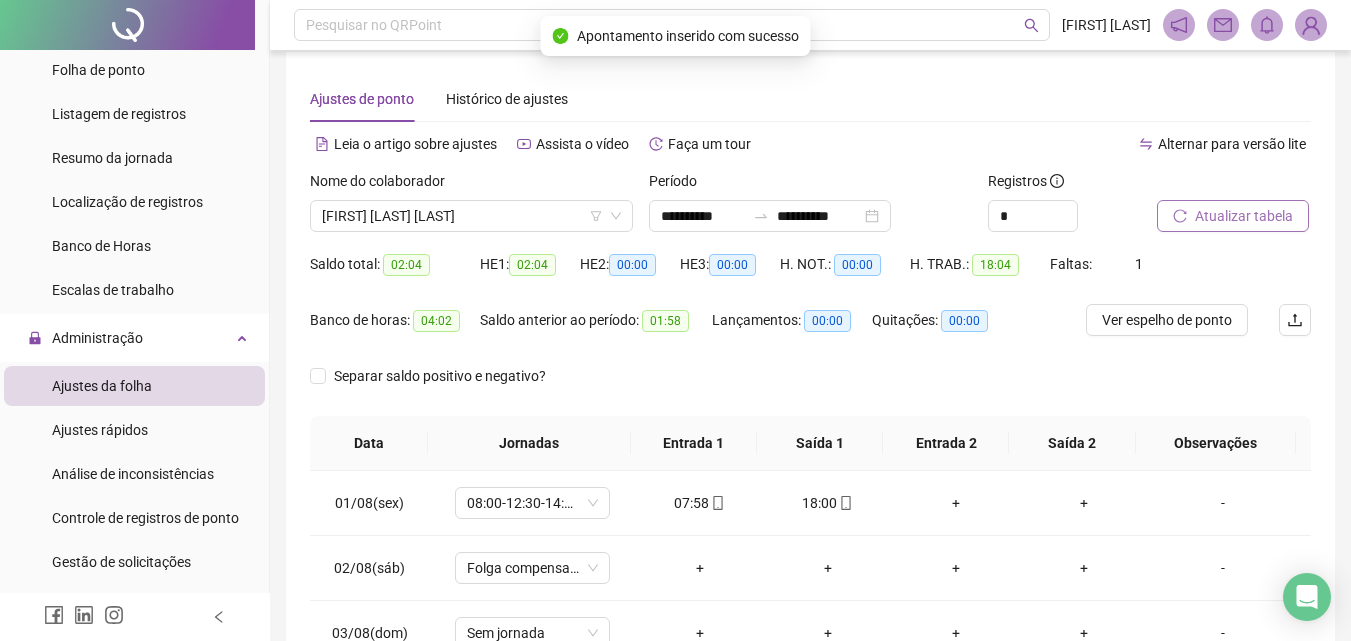 click on "Atualizar tabela" at bounding box center [1244, 216] 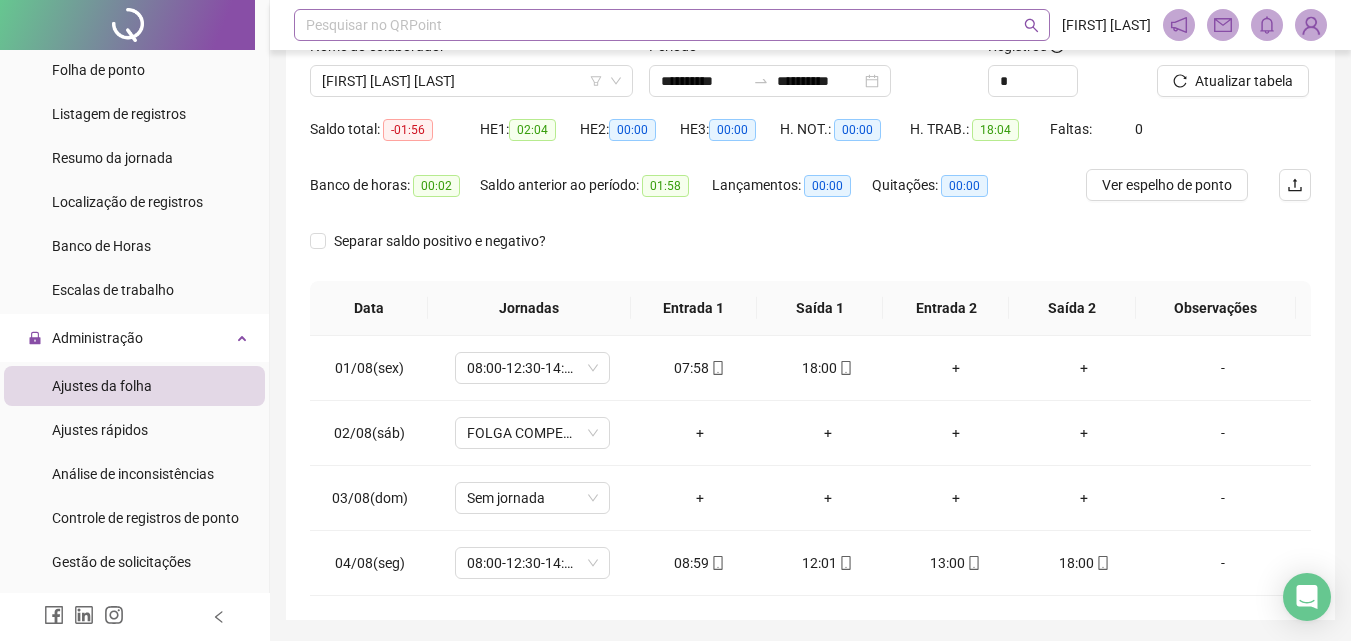 scroll, scrollTop: 114, scrollLeft: 0, axis: vertical 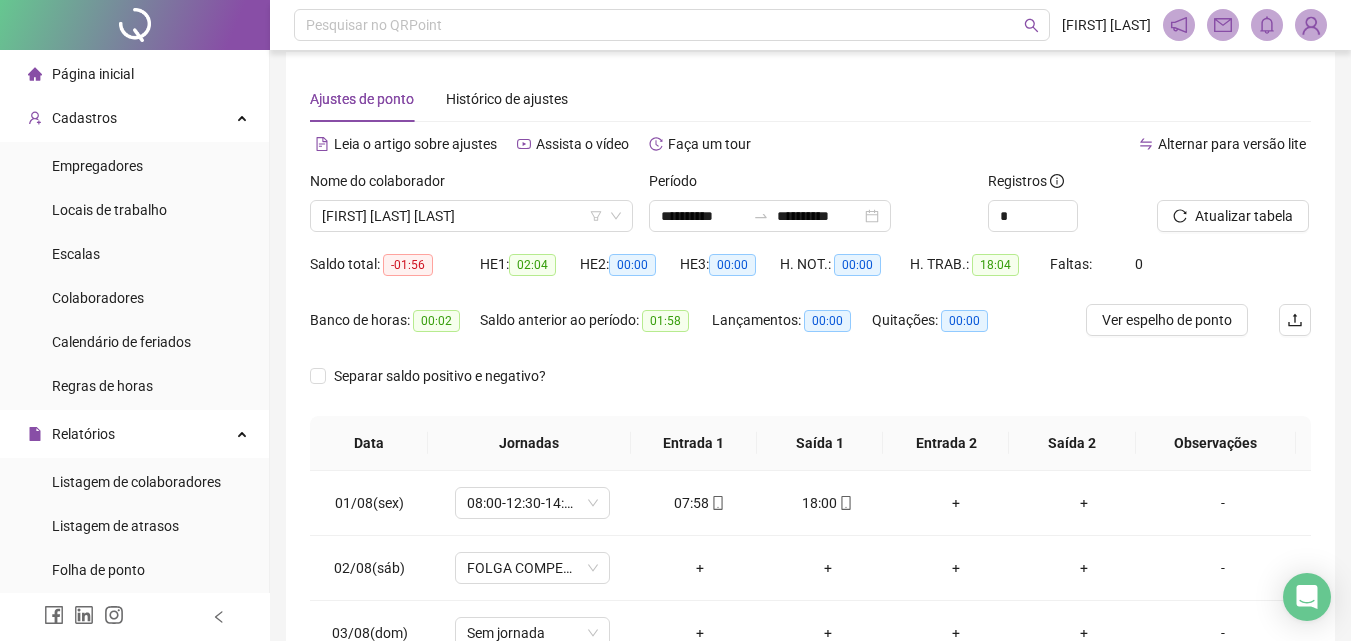 click on "Página inicial" at bounding box center [134, 74] 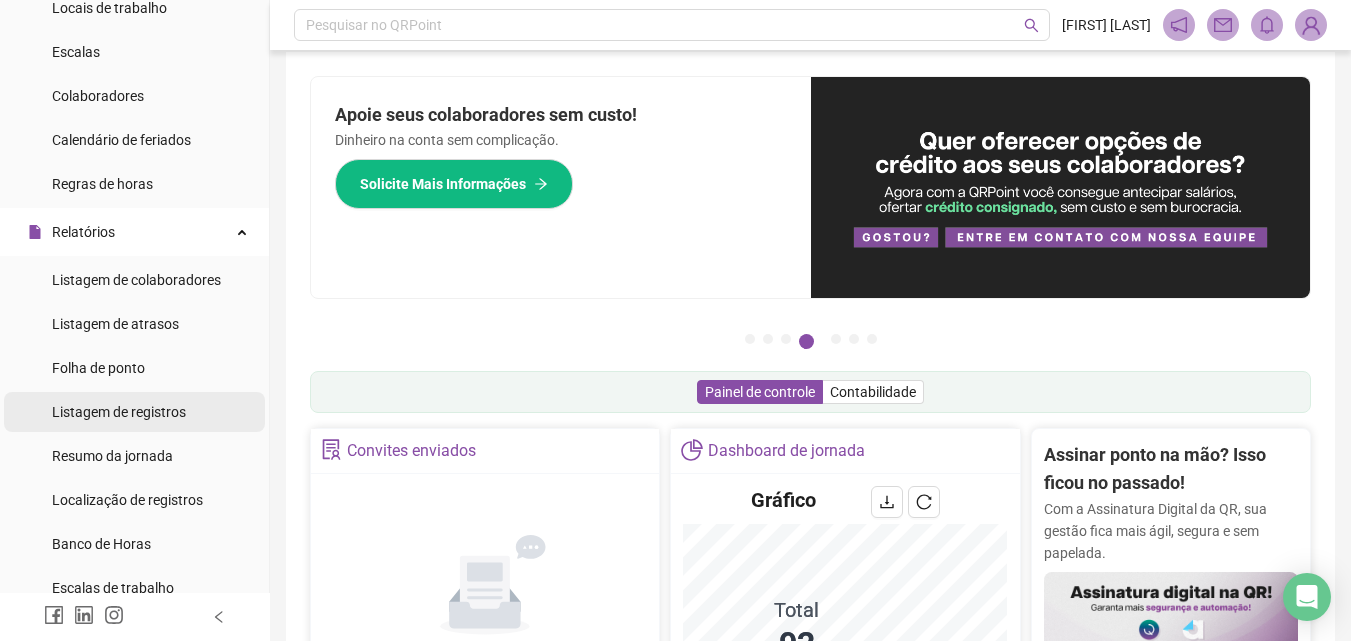 scroll, scrollTop: 200, scrollLeft: 0, axis: vertical 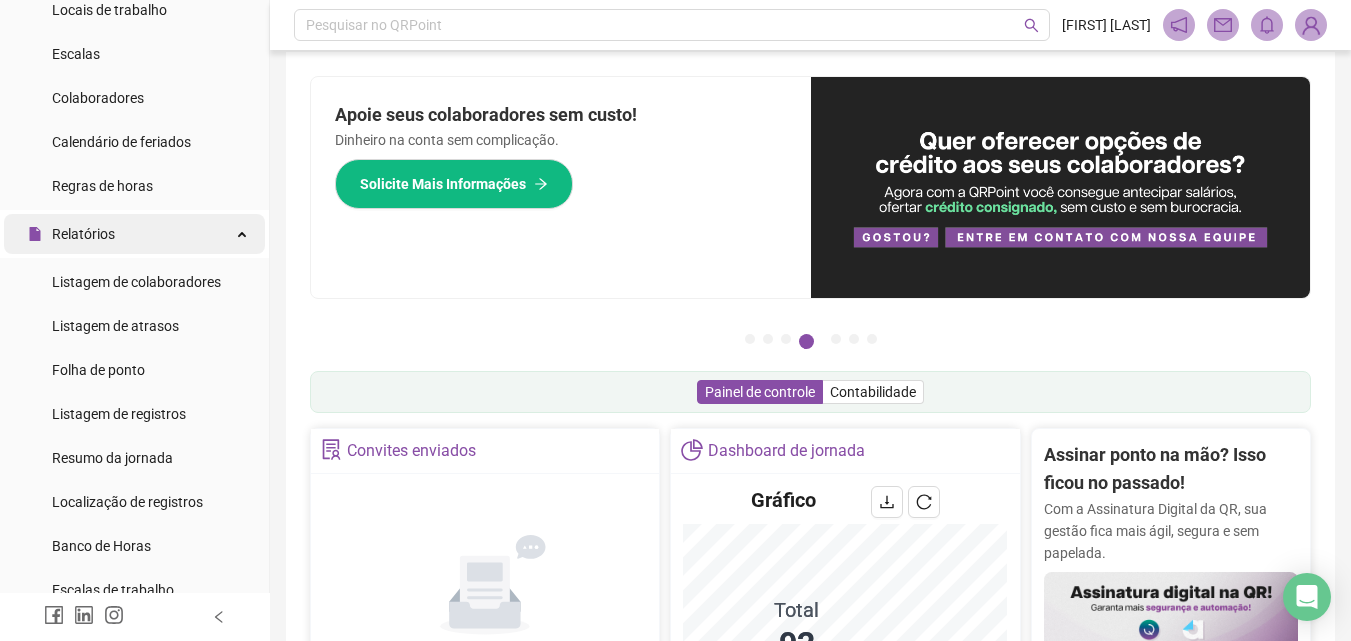 click on "Relatórios" at bounding box center (134, 234) 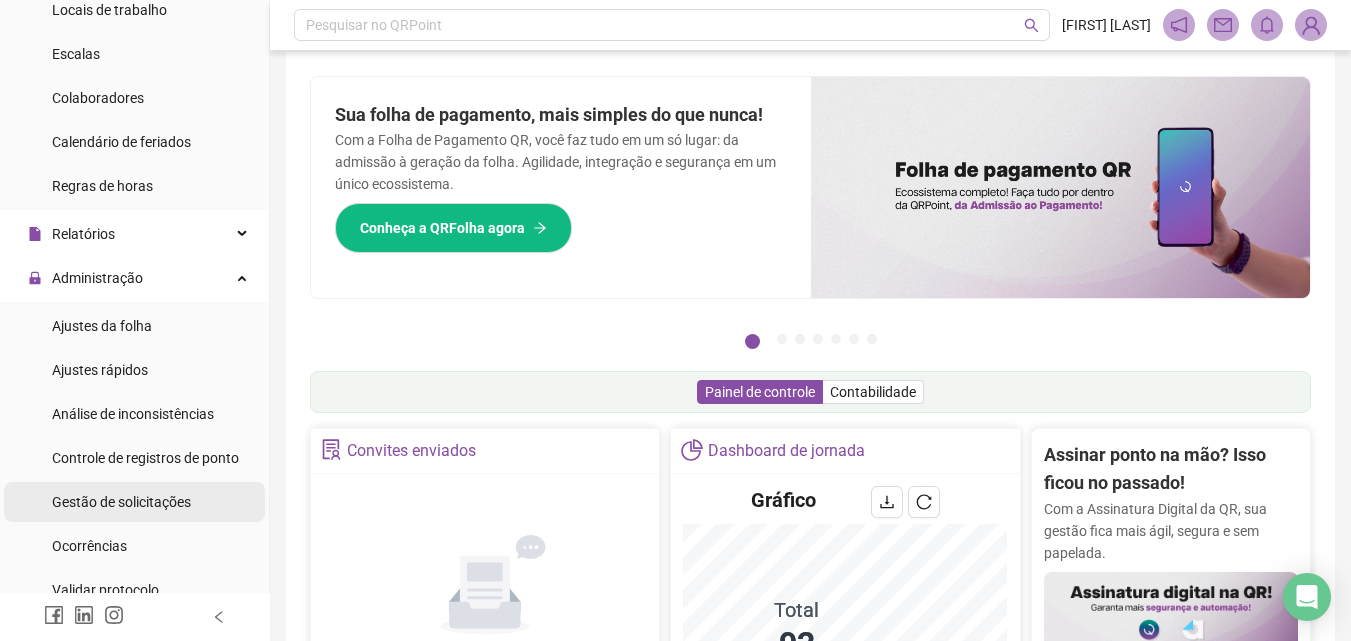 click on "Gestão de solicitações" at bounding box center [121, 502] 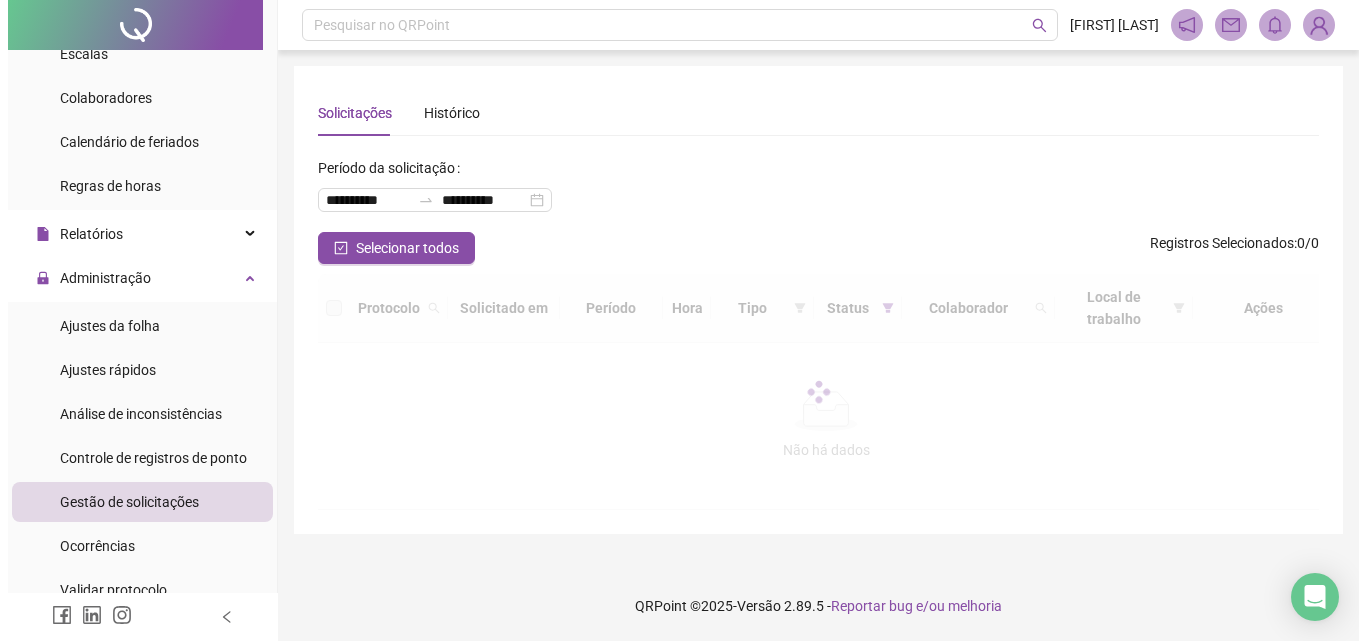 scroll, scrollTop: 0, scrollLeft: 0, axis: both 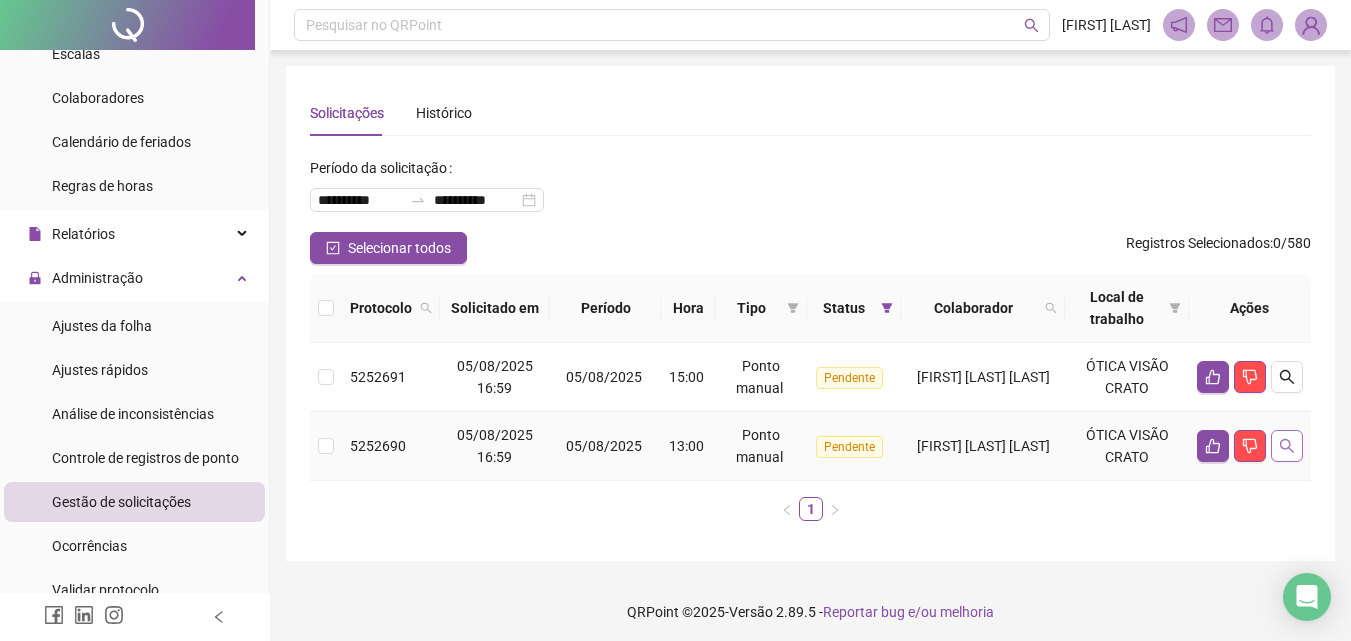 click 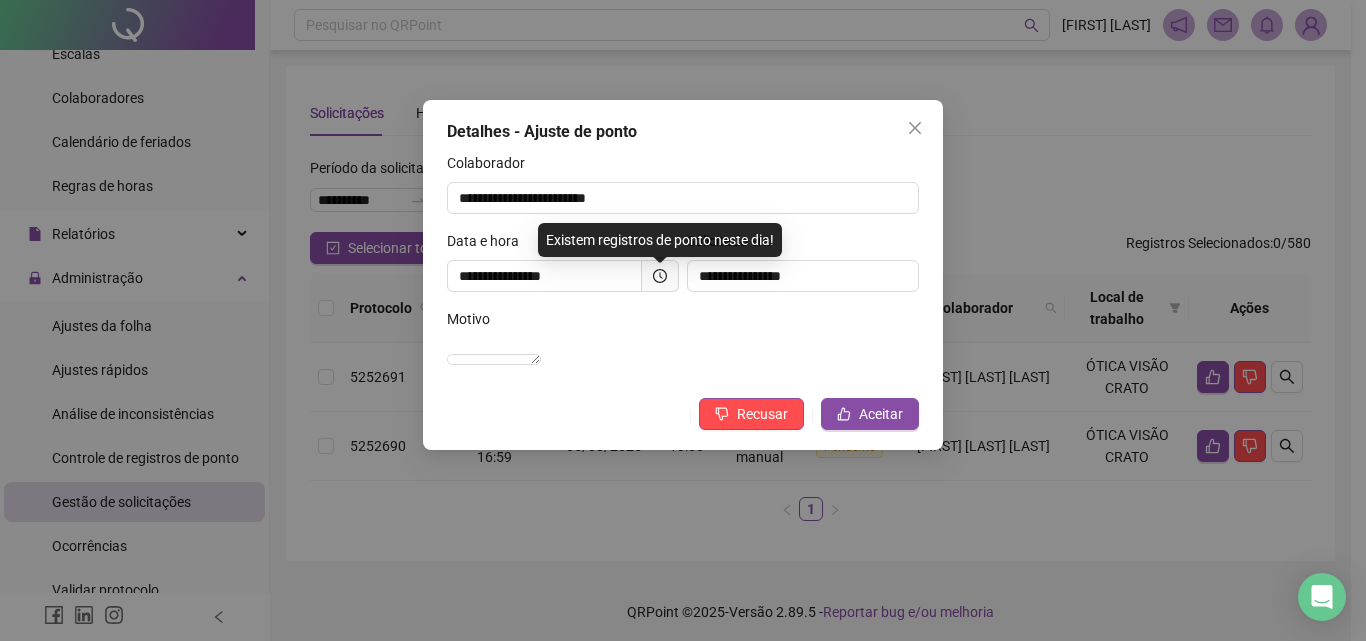 click on "**********" at bounding box center [683, 320] 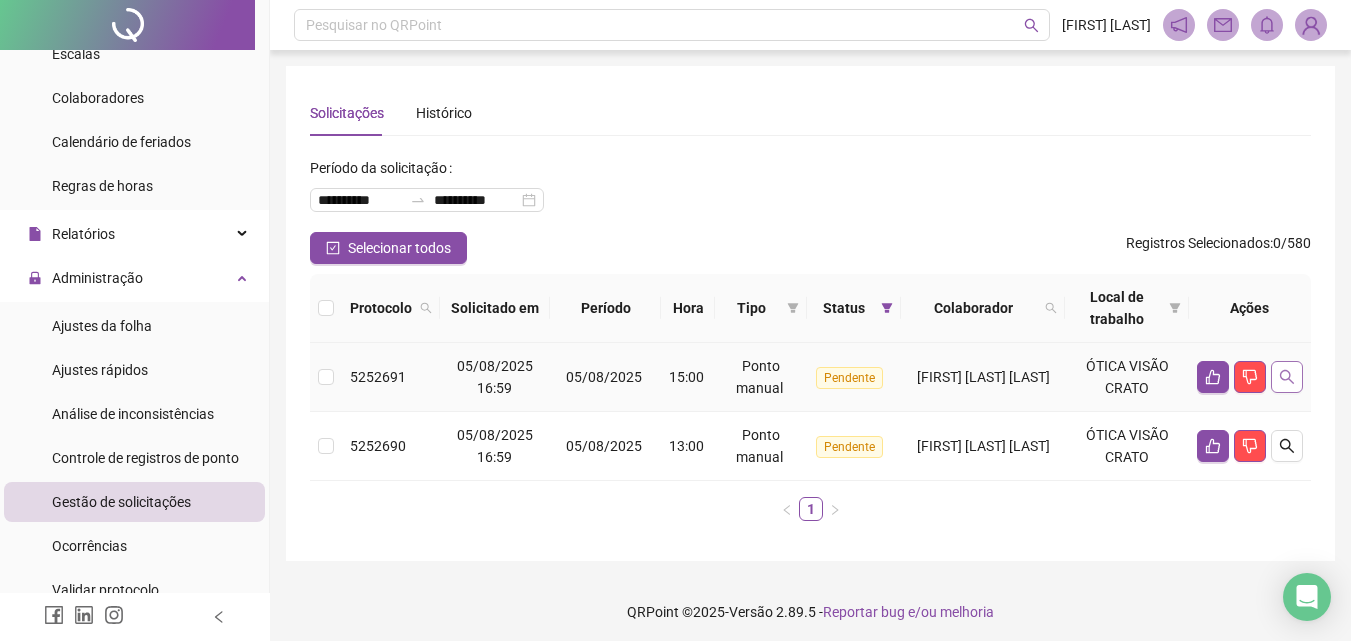 click at bounding box center (1287, 377) 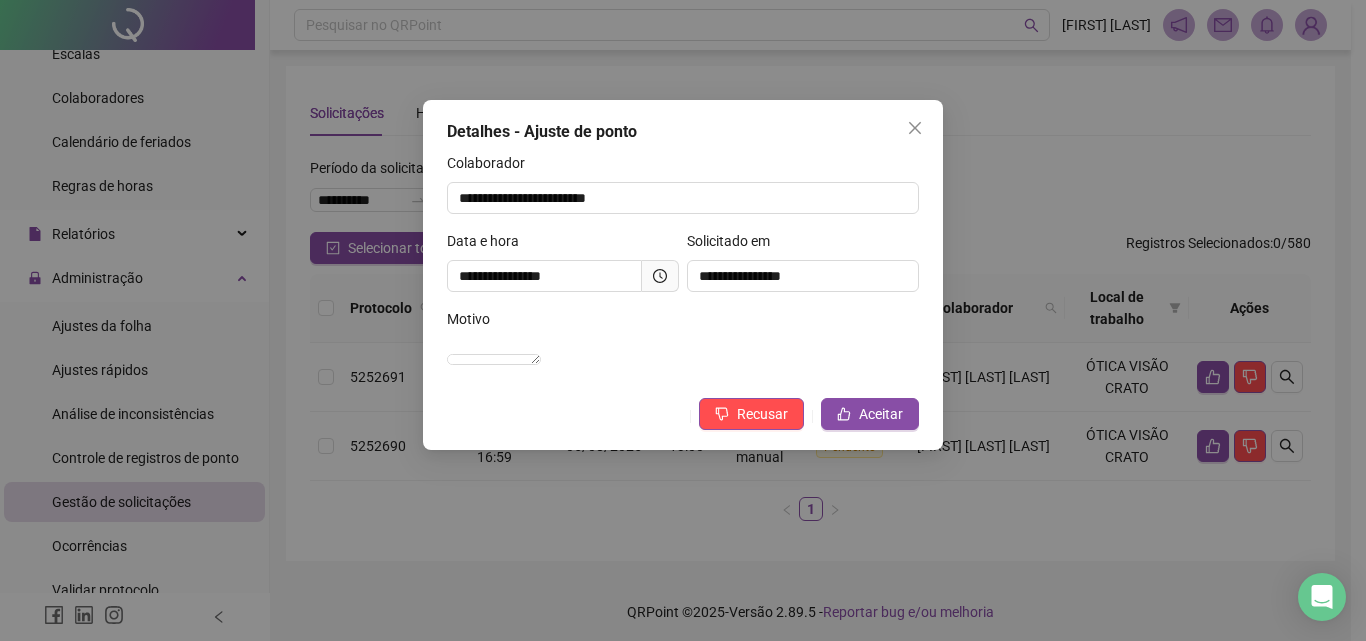 click on "**********" at bounding box center (683, 320) 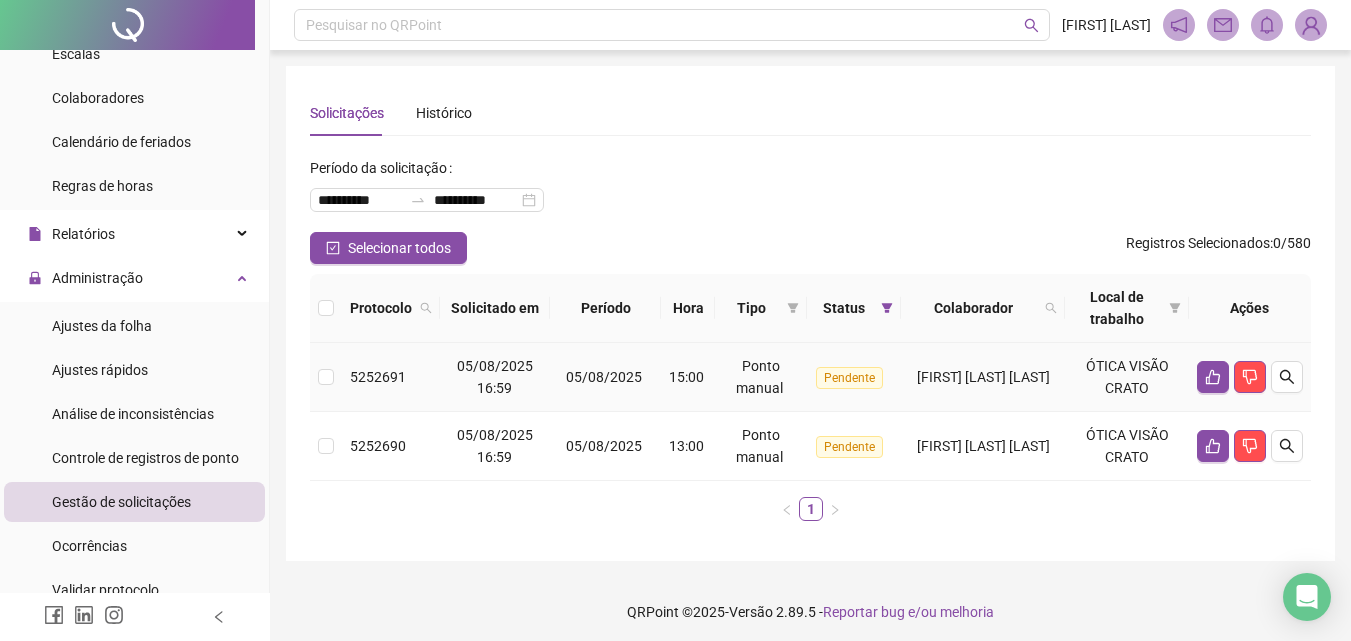 click on "[FIRST] [LAST] [LAST]" at bounding box center [983, 377] 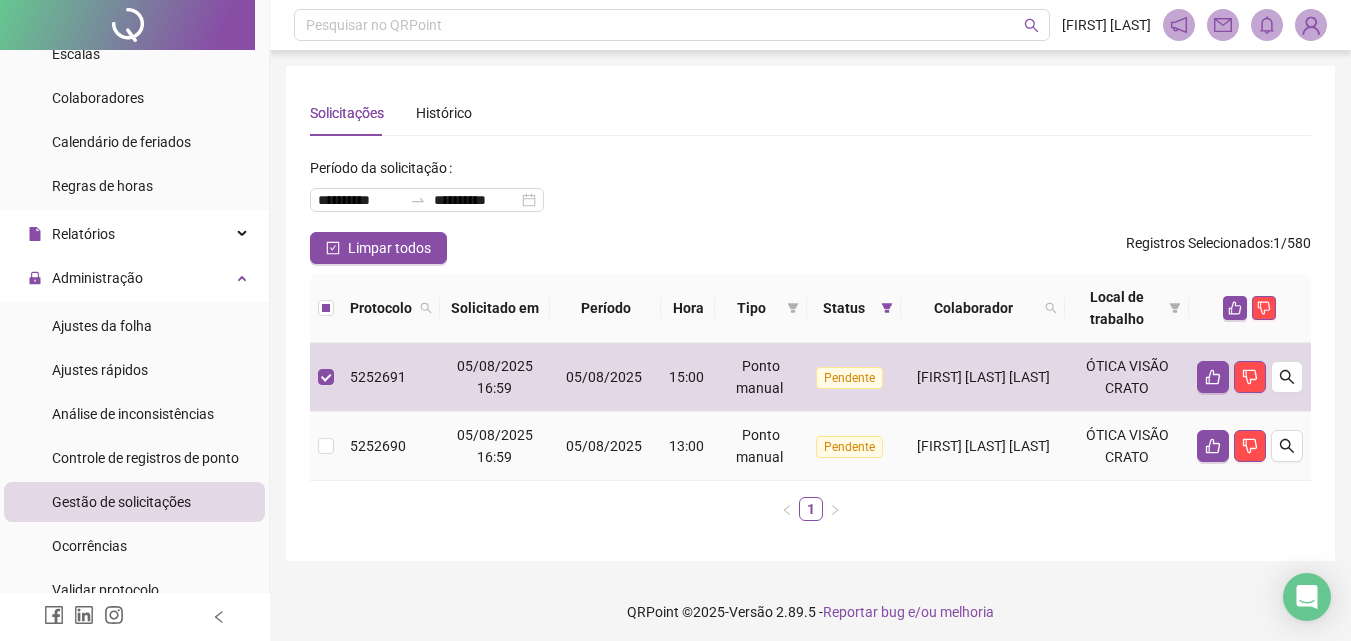 click on "[FIRST] [LAST] [LAST]" at bounding box center (983, 446) 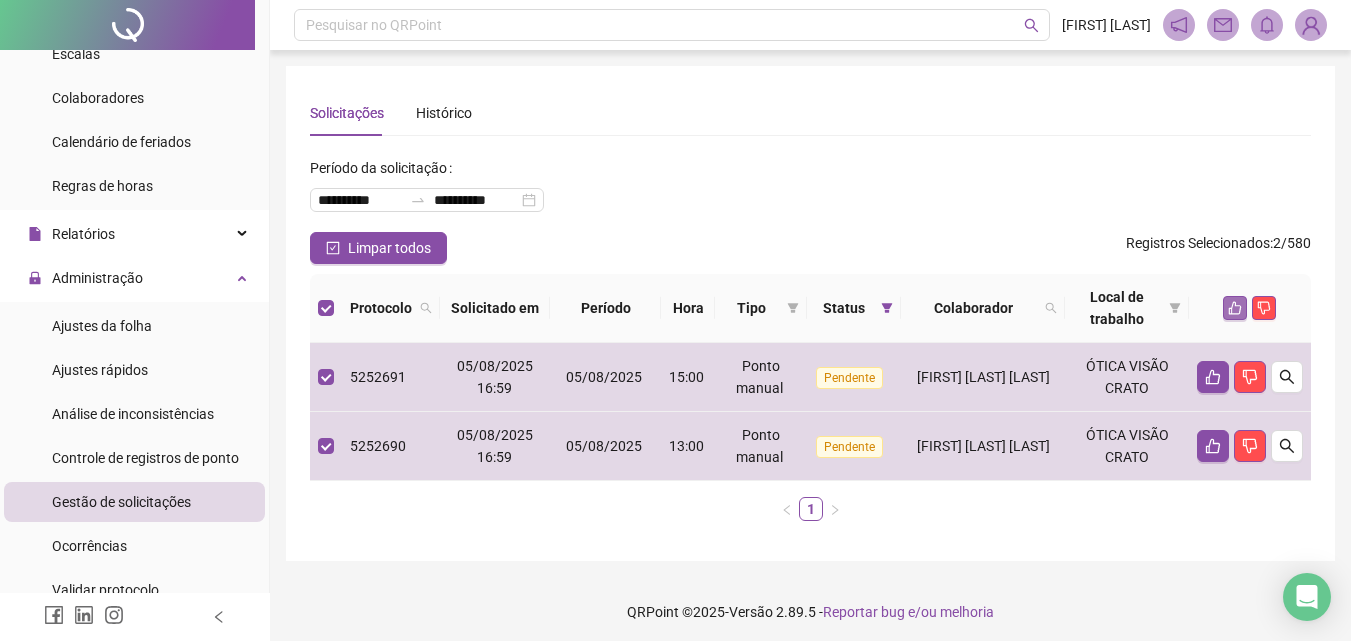 click 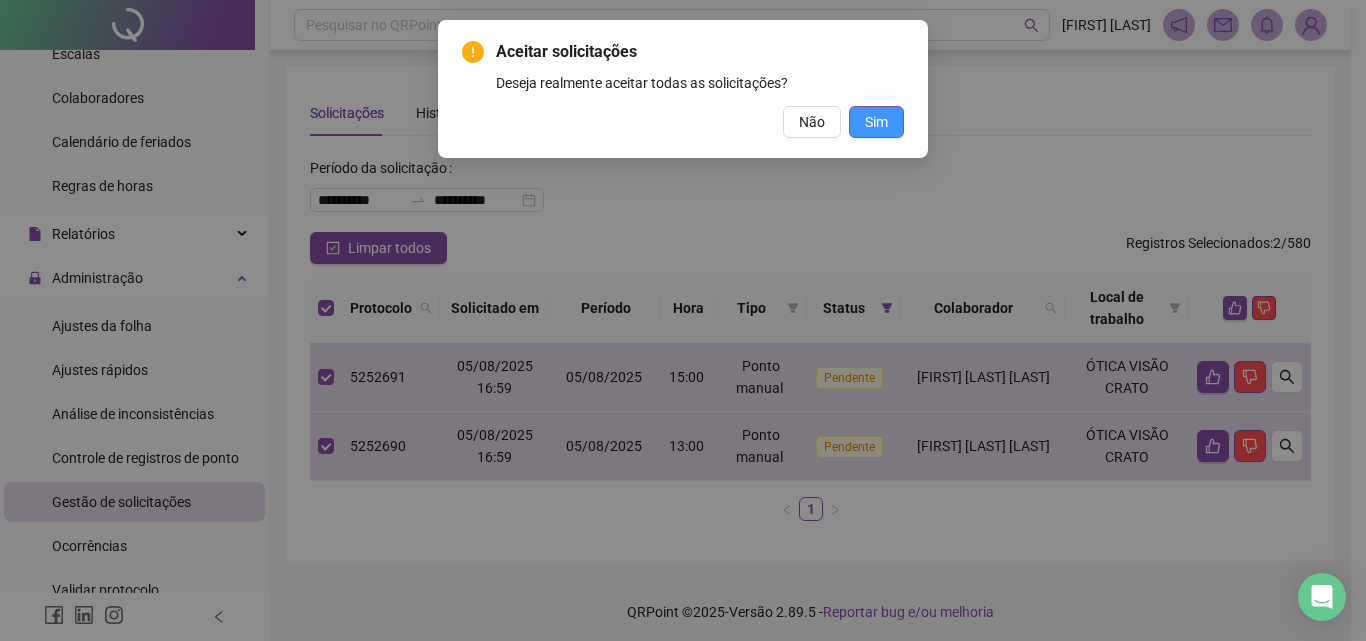 click on "Sim" at bounding box center (876, 122) 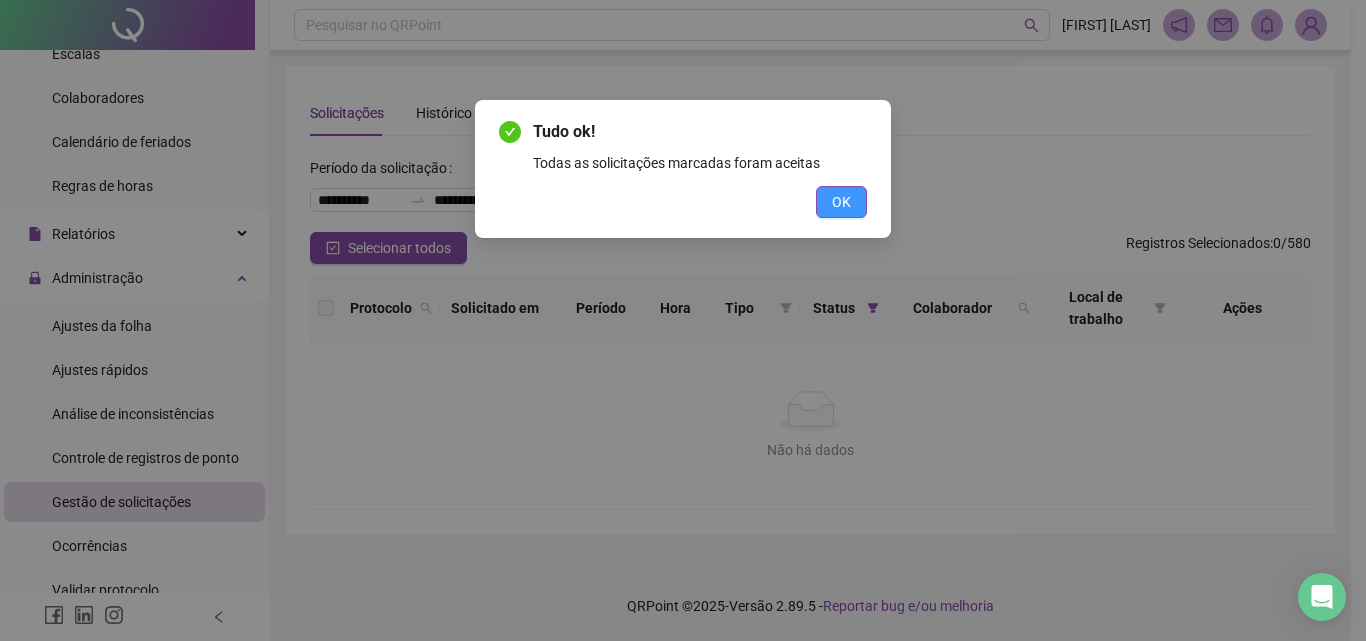 click on "OK" at bounding box center [841, 202] 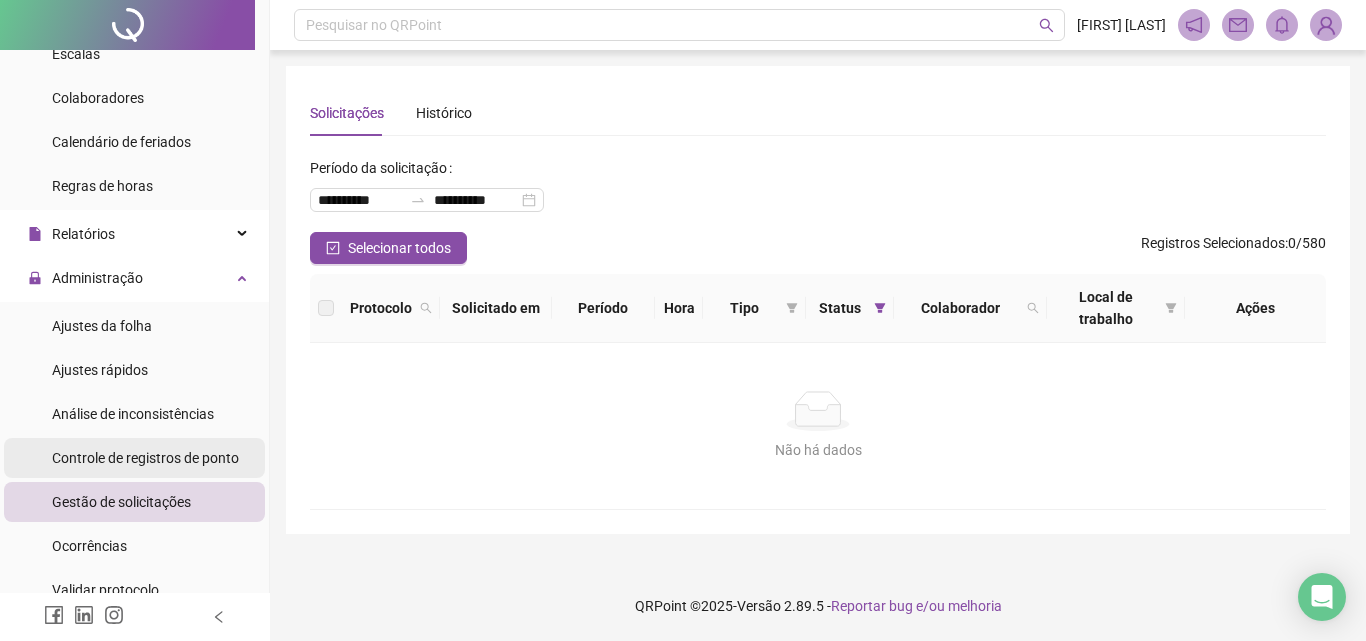 click on "Controle de registros de ponto" at bounding box center (145, 458) 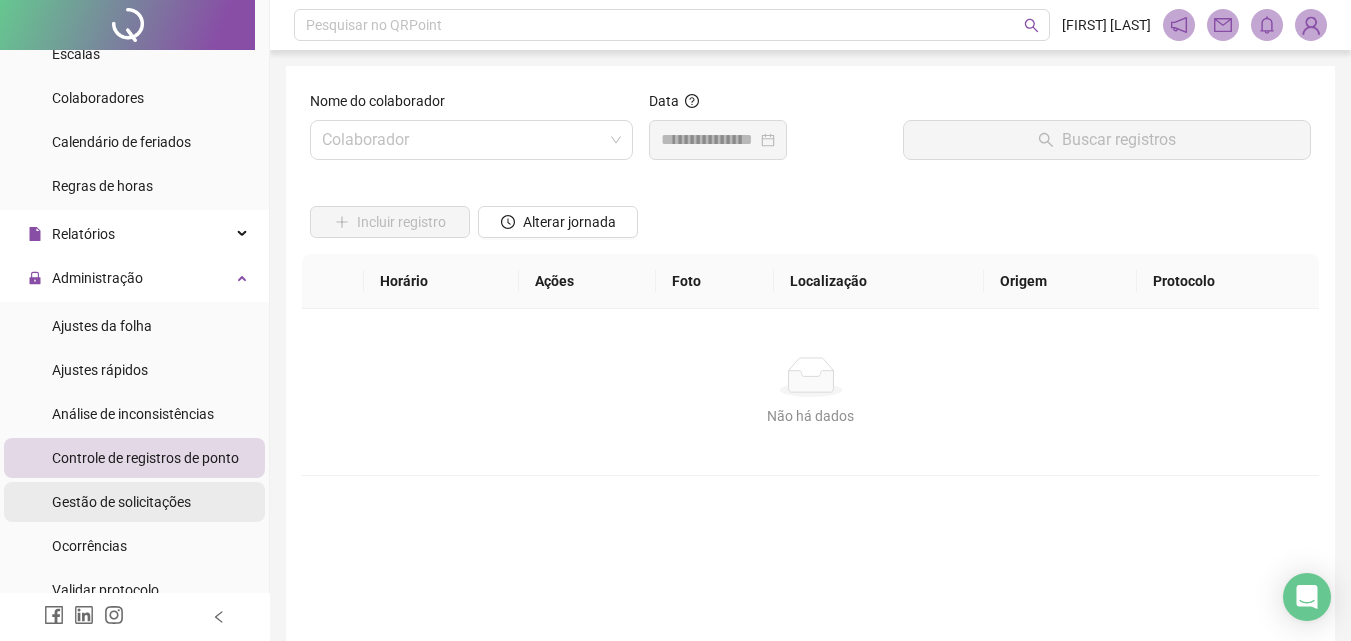 click on "Gestão de solicitações" at bounding box center [121, 502] 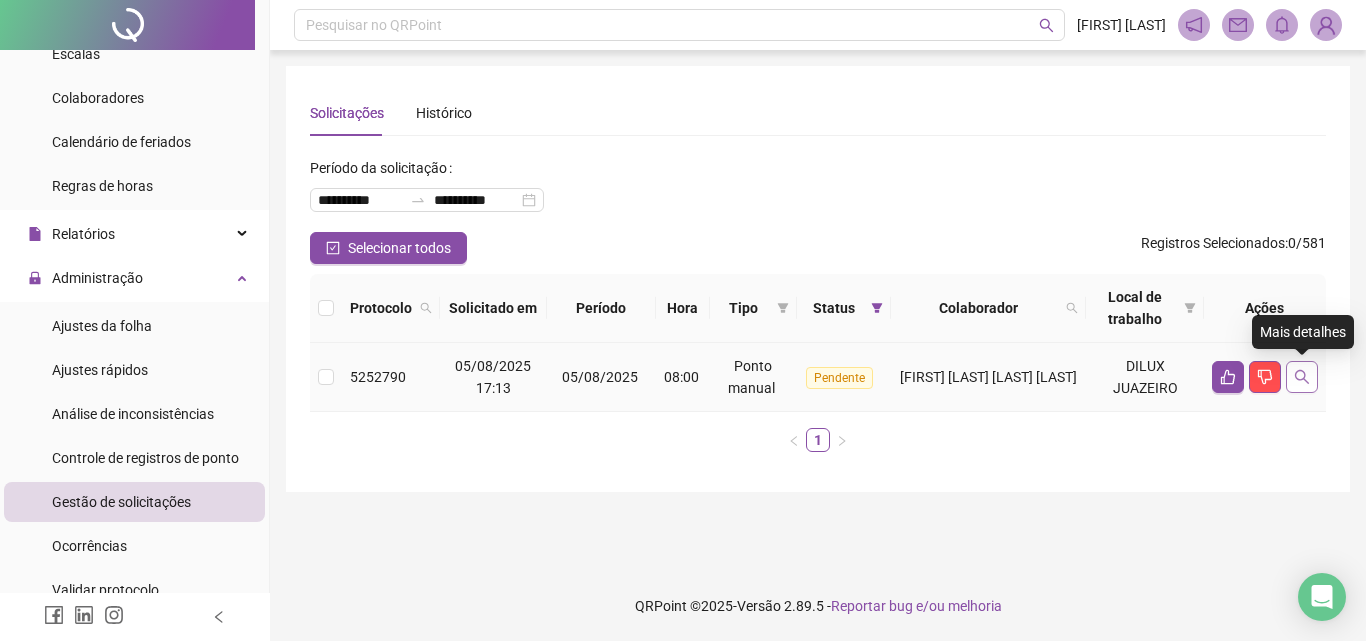 click at bounding box center (1302, 377) 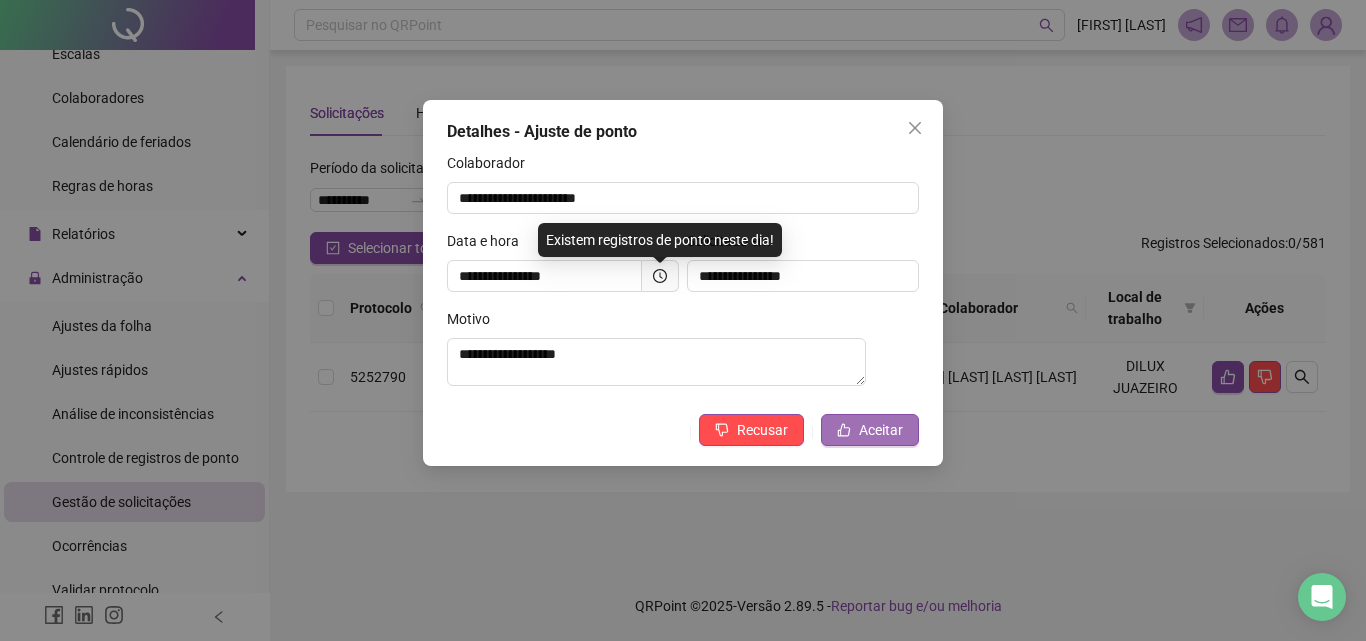 click on "Aceitar" at bounding box center (870, 430) 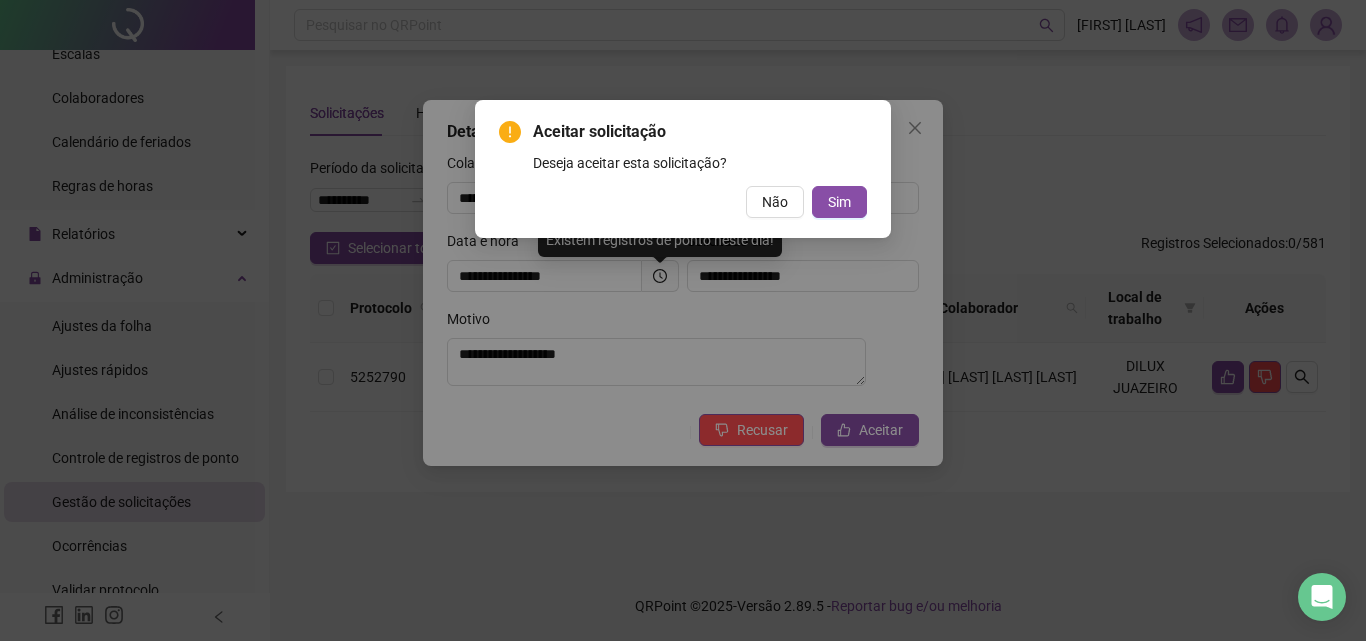 click on "Aceitar solicitação Deseja aceitar esta solicitação? Não Sim" at bounding box center (683, 169) 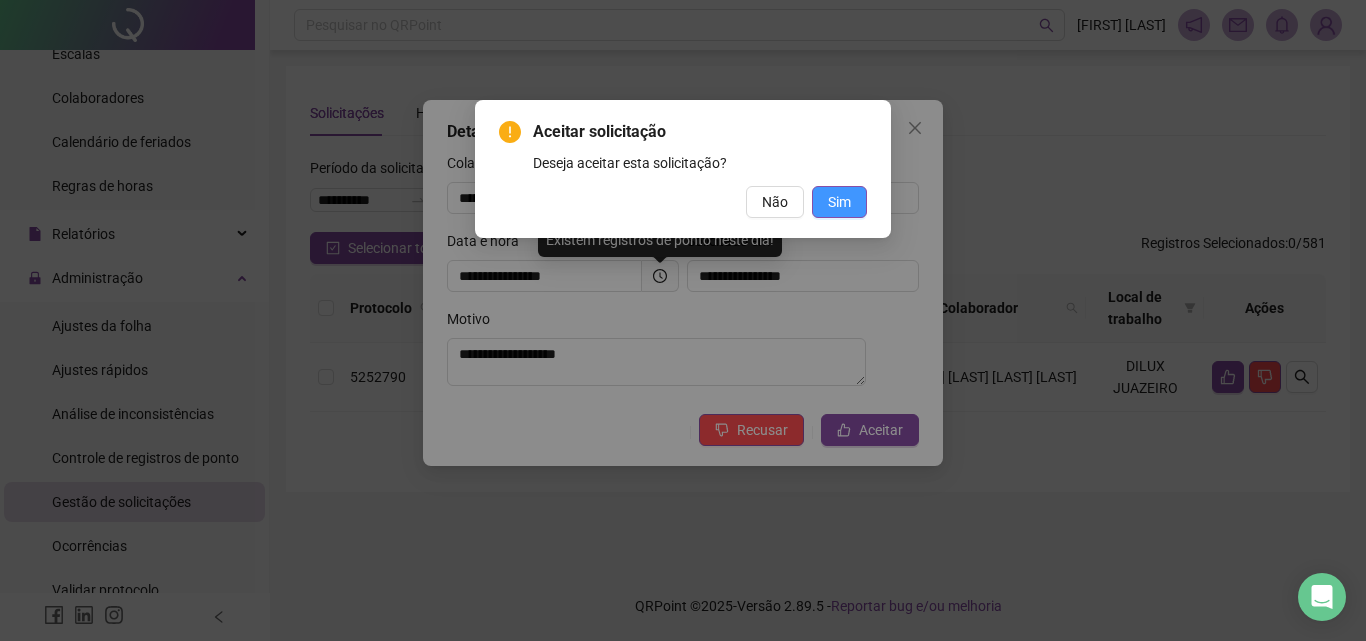 click on "Sim" at bounding box center (839, 202) 